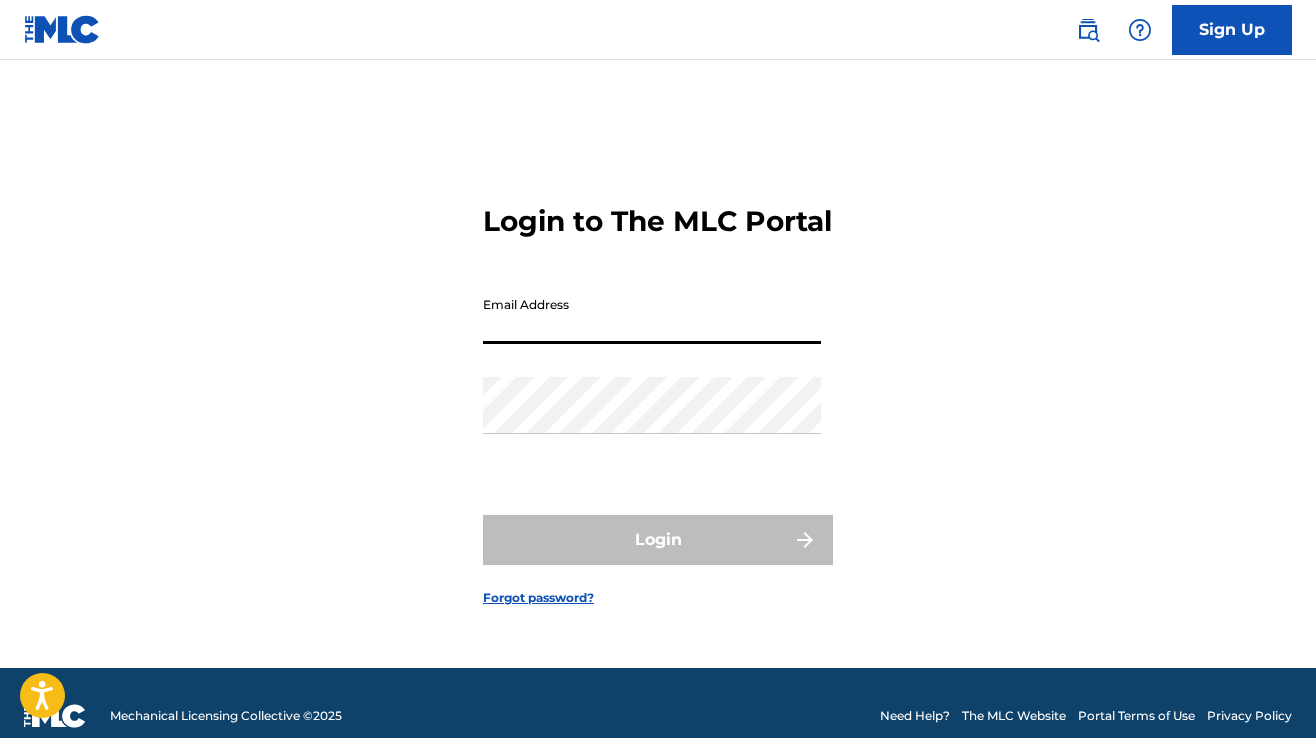 scroll, scrollTop: 0, scrollLeft: 0, axis: both 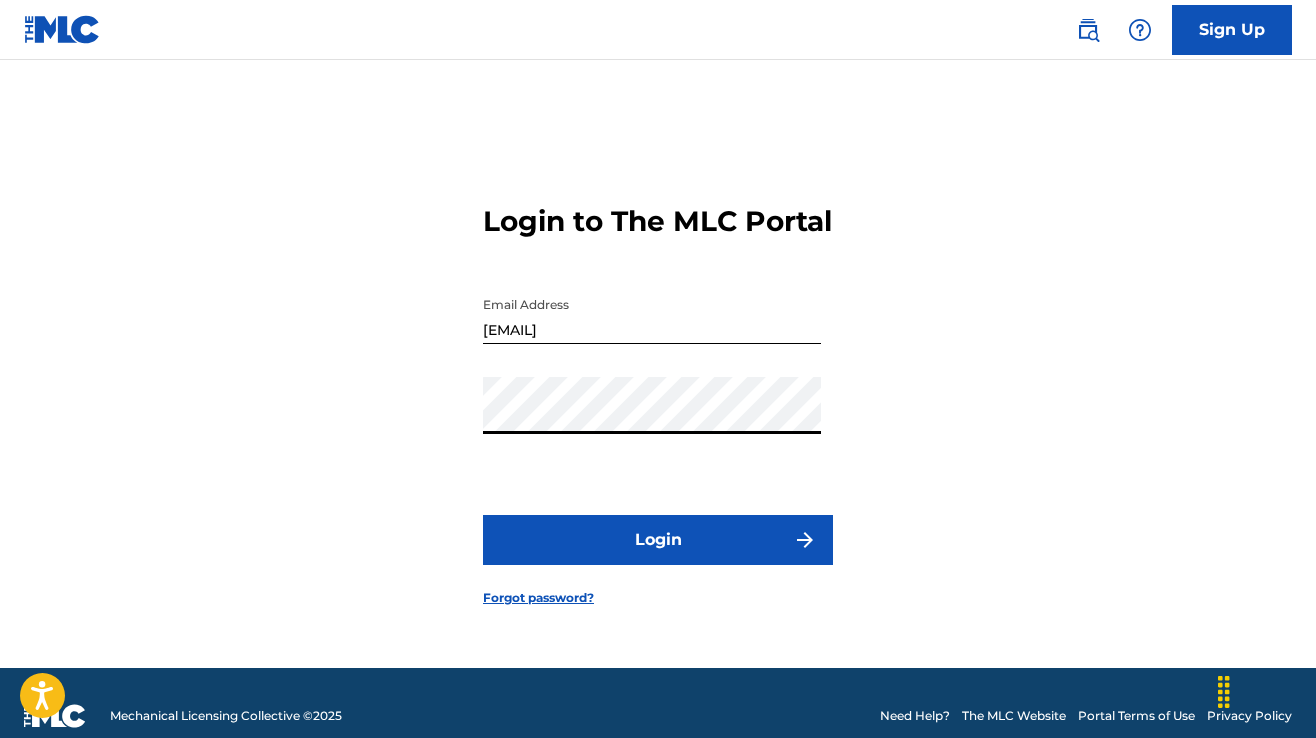 click on "Login" at bounding box center (658, 540) 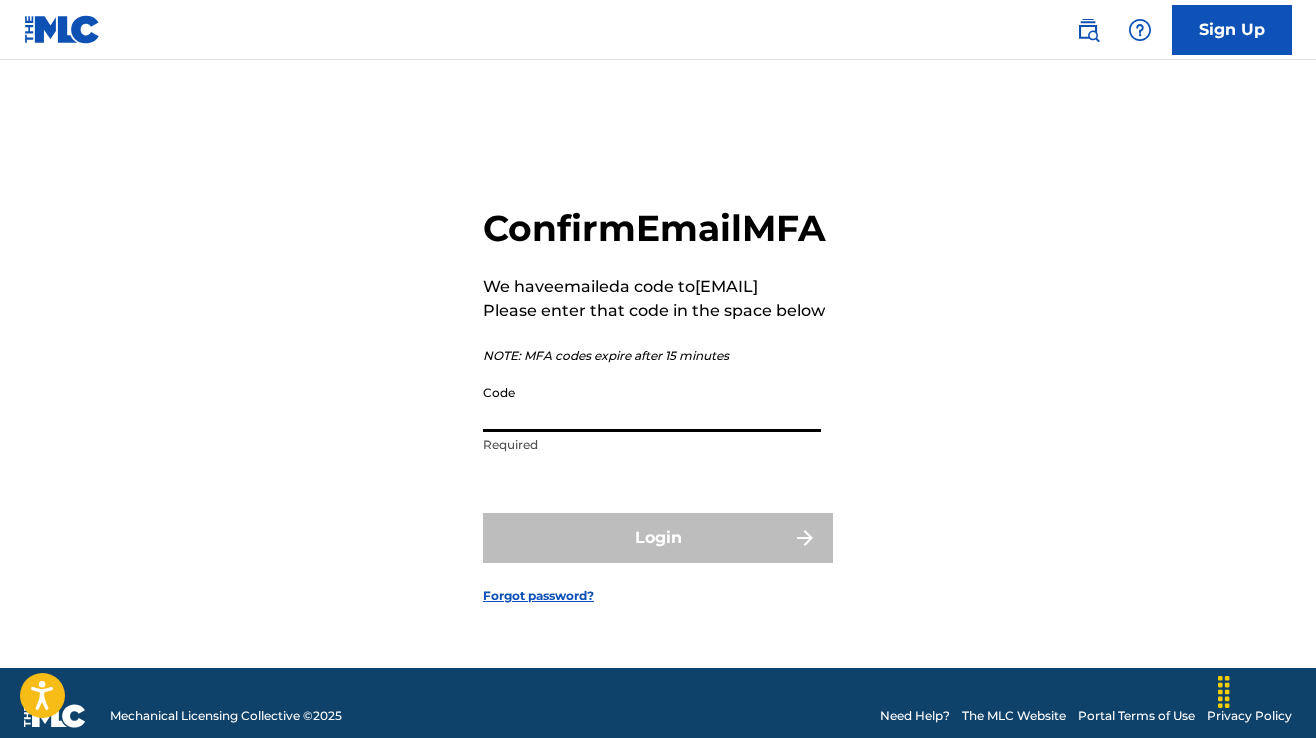 paste on "127391" 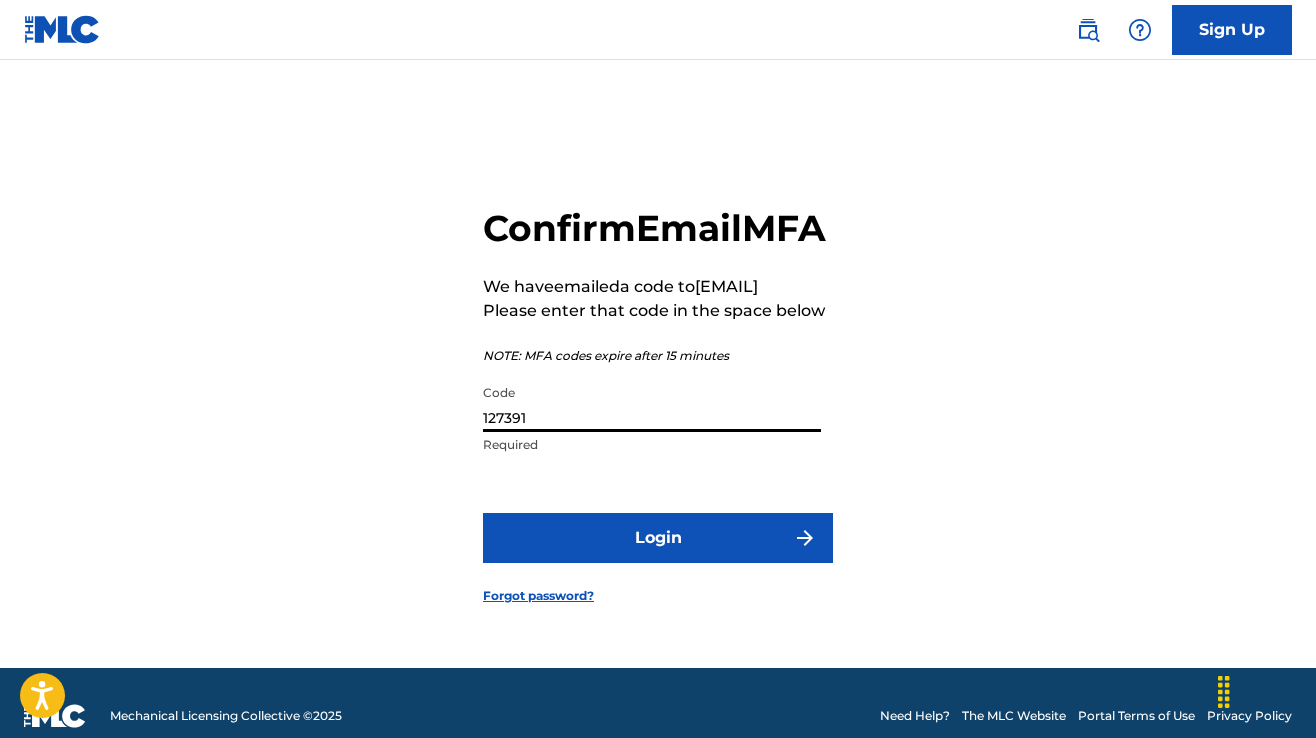 type on "127391" 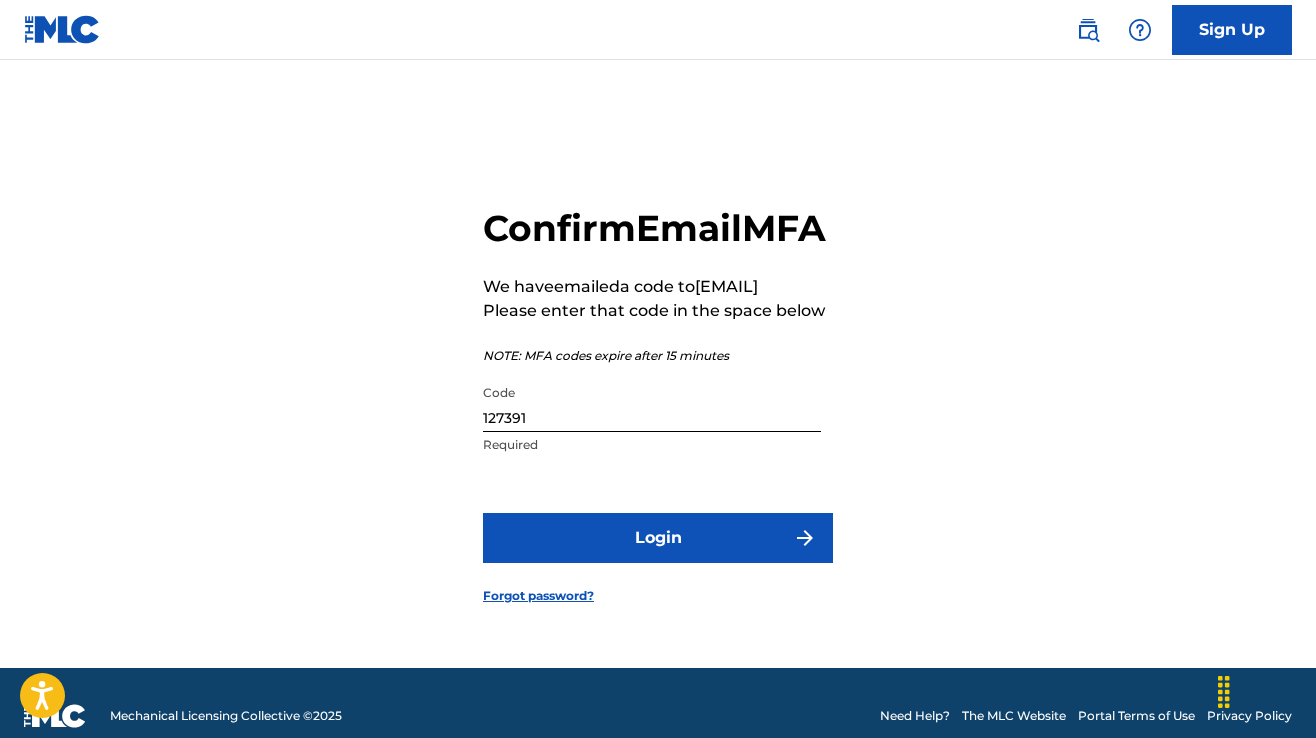 click on "Login" at bounding box center [658, 538] 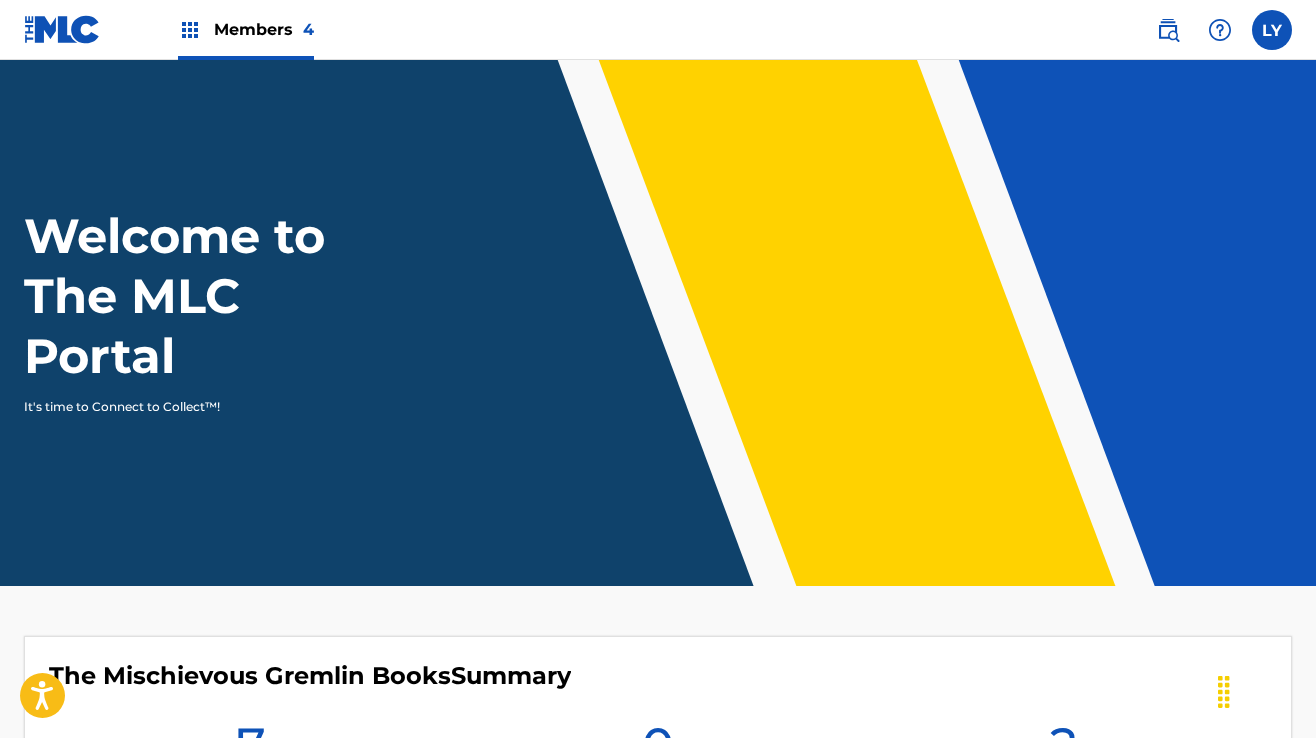 scroll, scrollTop: 0, scrollLeft: 0, axis: both 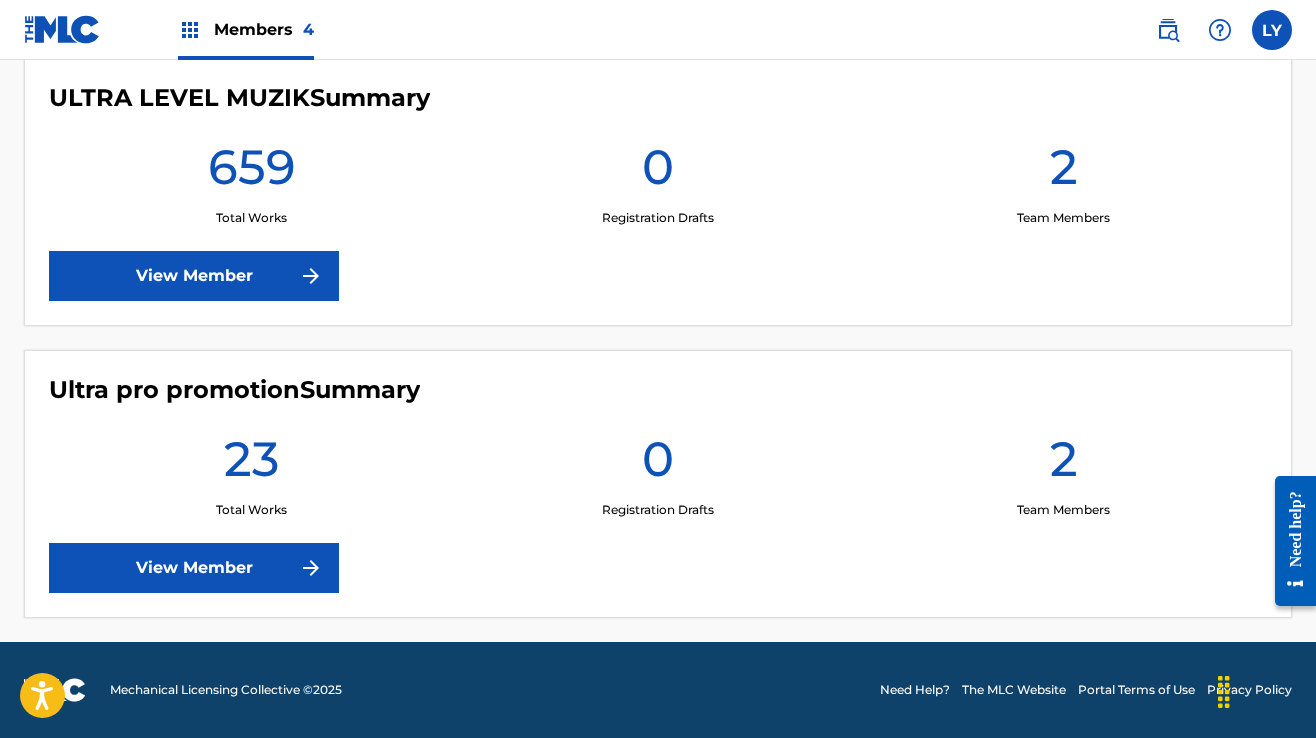 click on "View Member" at bounding box center [194, 568] 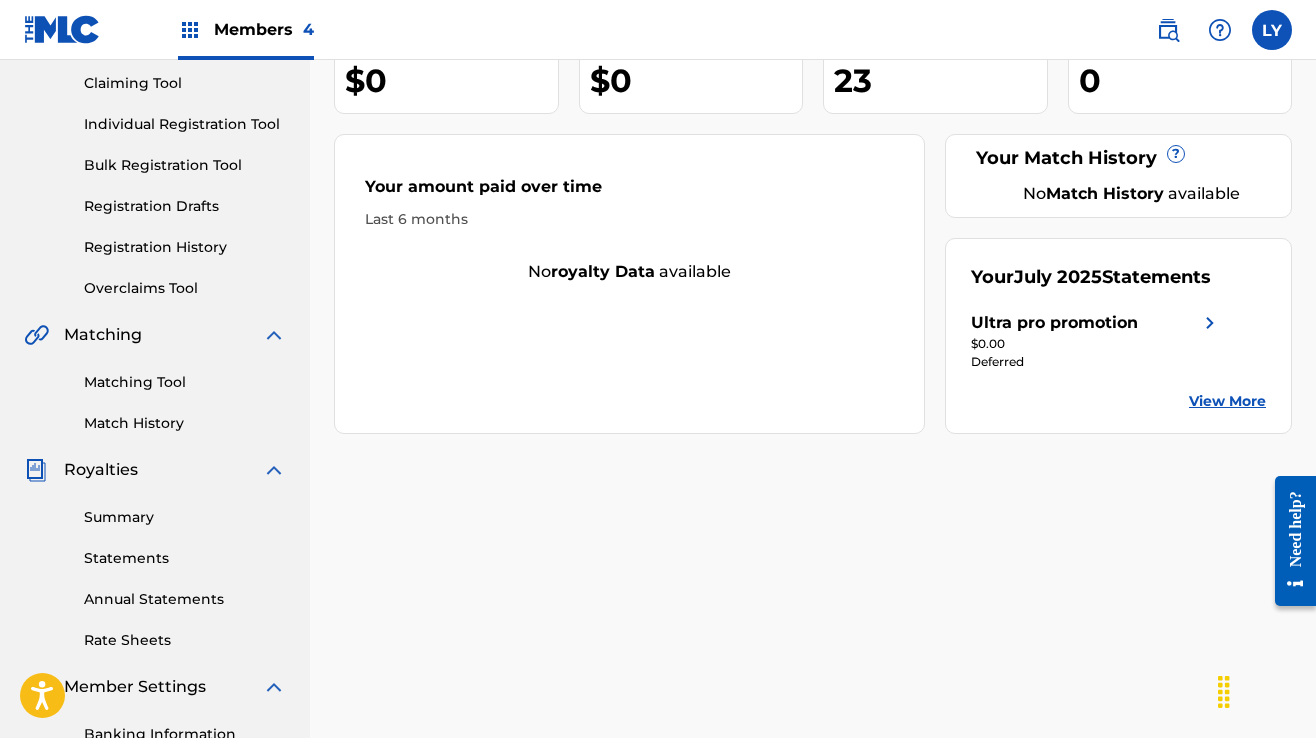 scroll, scrollTop: 202, scrollLeft: 0, axis: vertical 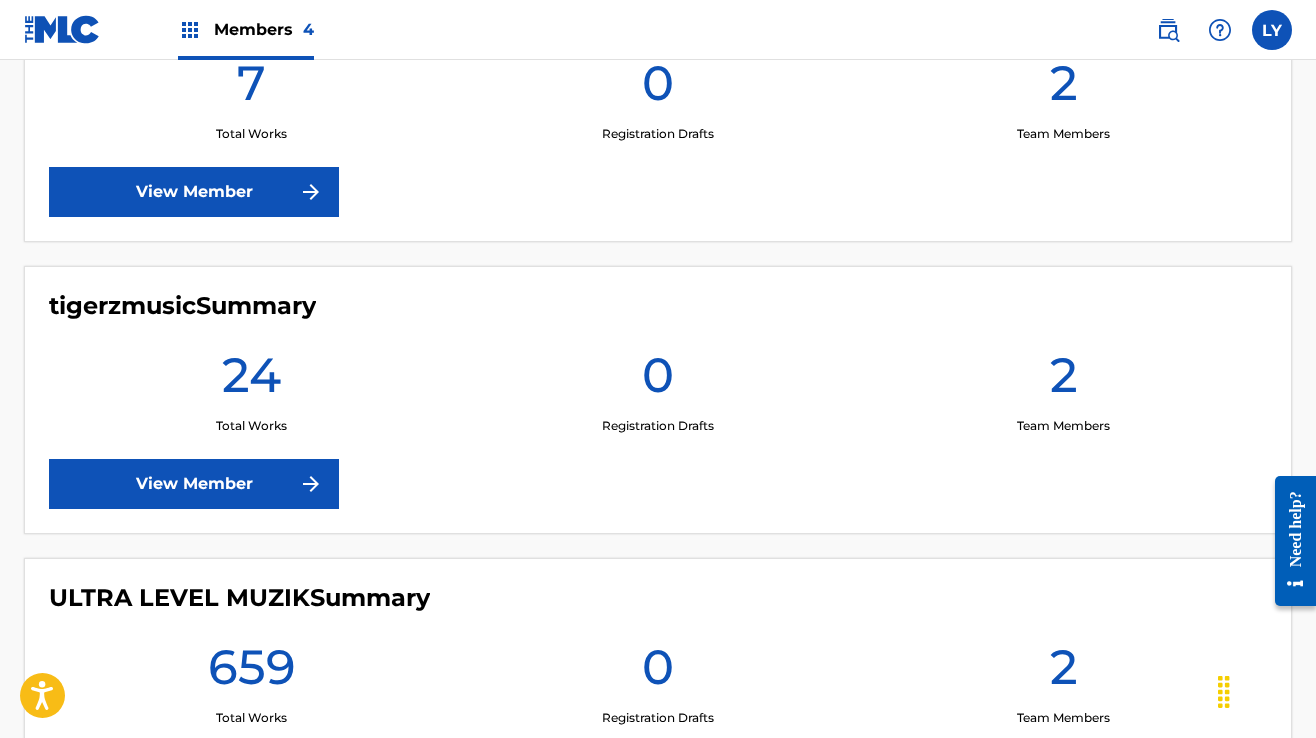 click on "View Member" at bounding box center [194, 484] 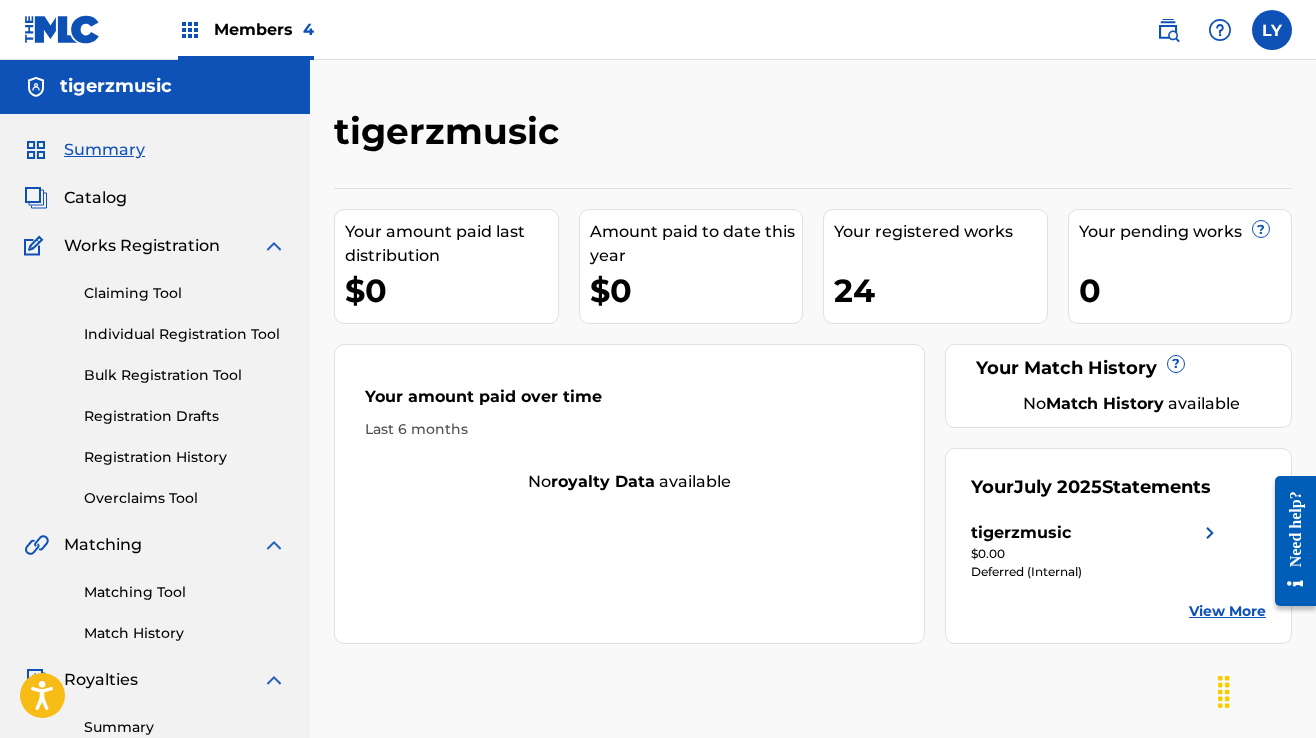 scroll, scrollTop: 0, scrollLeft: 0, axis: both 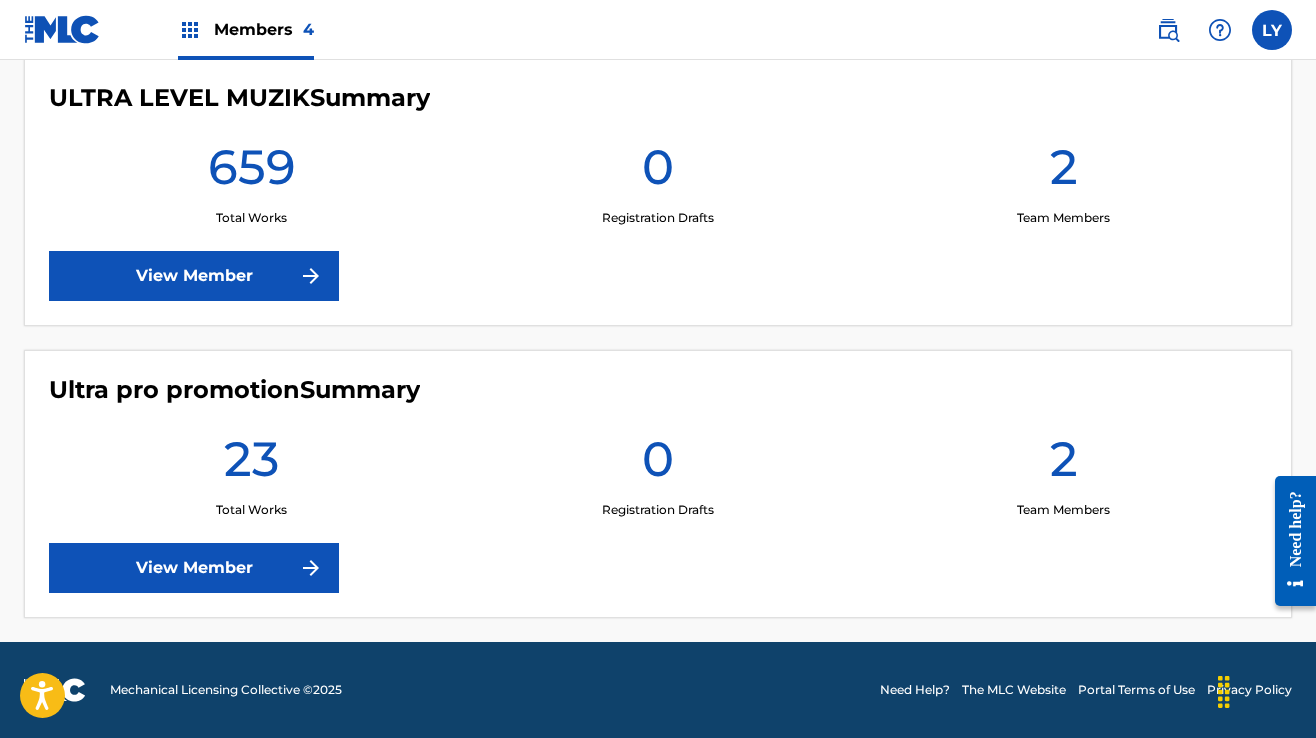click on "View Member" at bounding box center [194, 568] 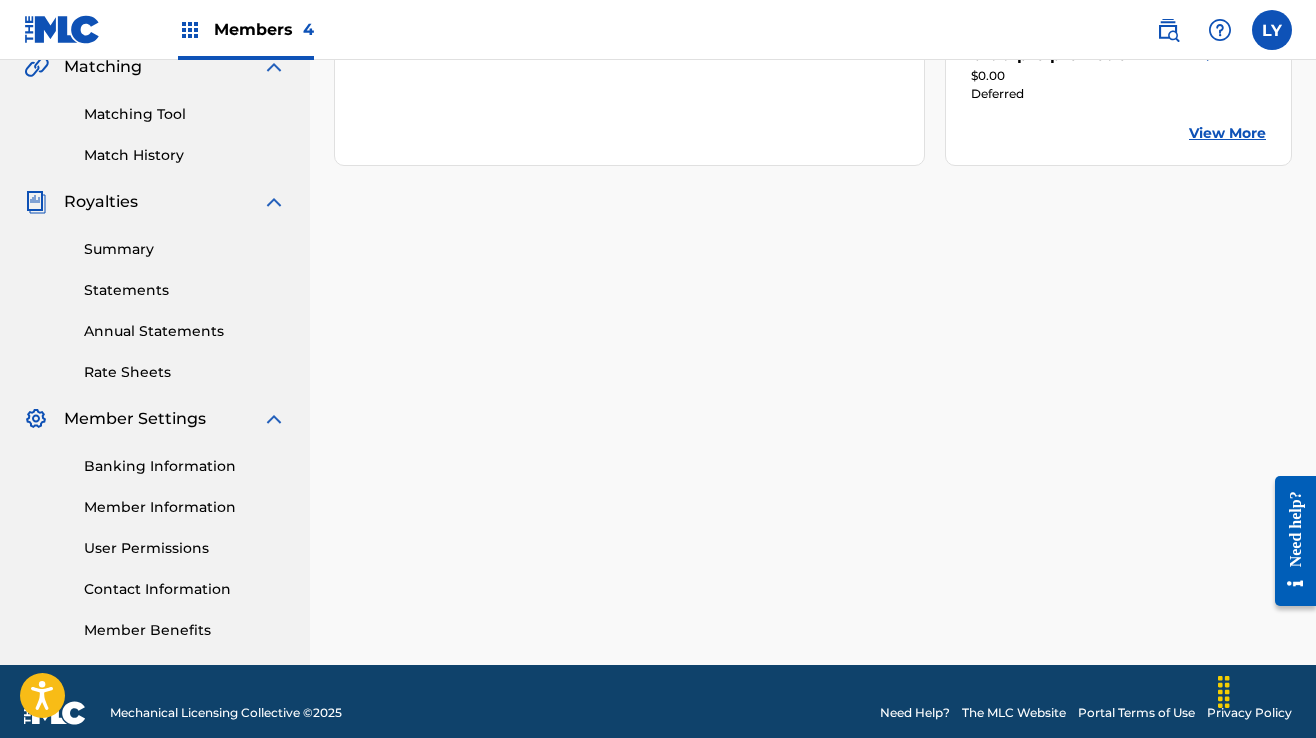 scroll, scrollTop: 500, scrollLeft: 0, axis: vertical 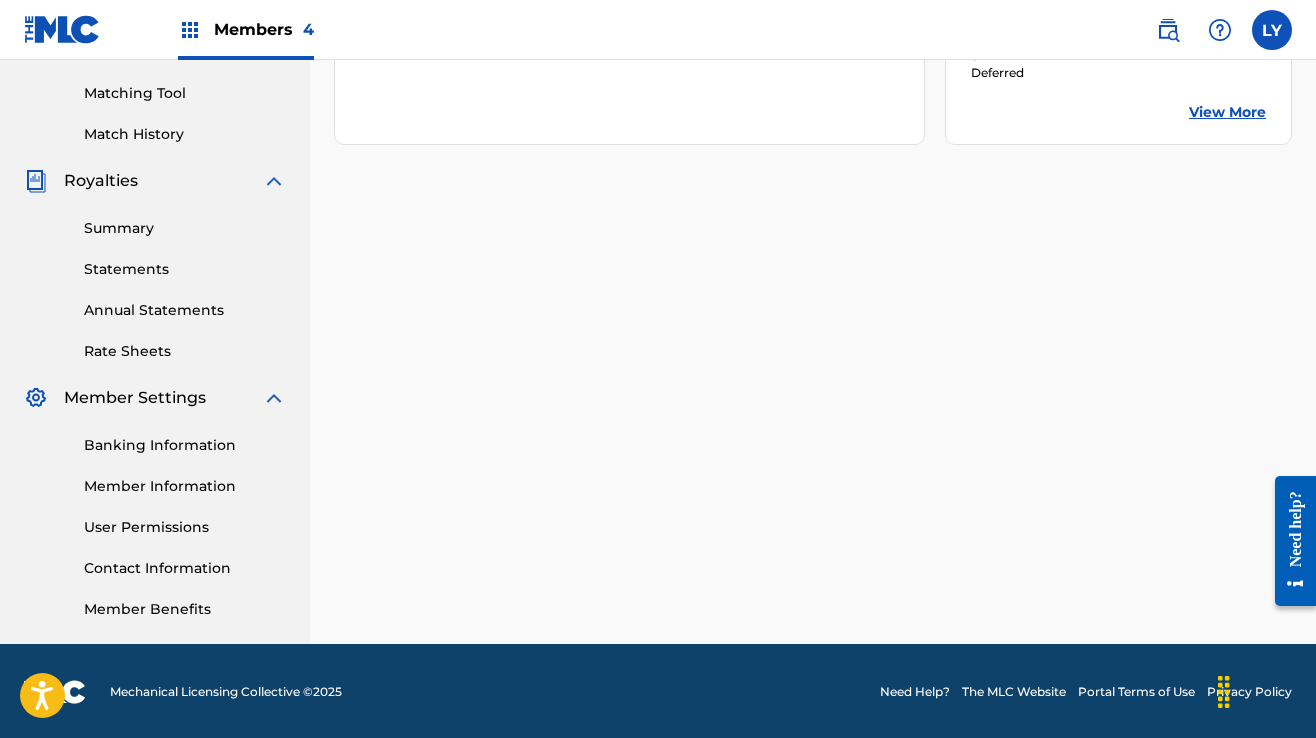 click on "Summary" at bounding box center (185, 228) 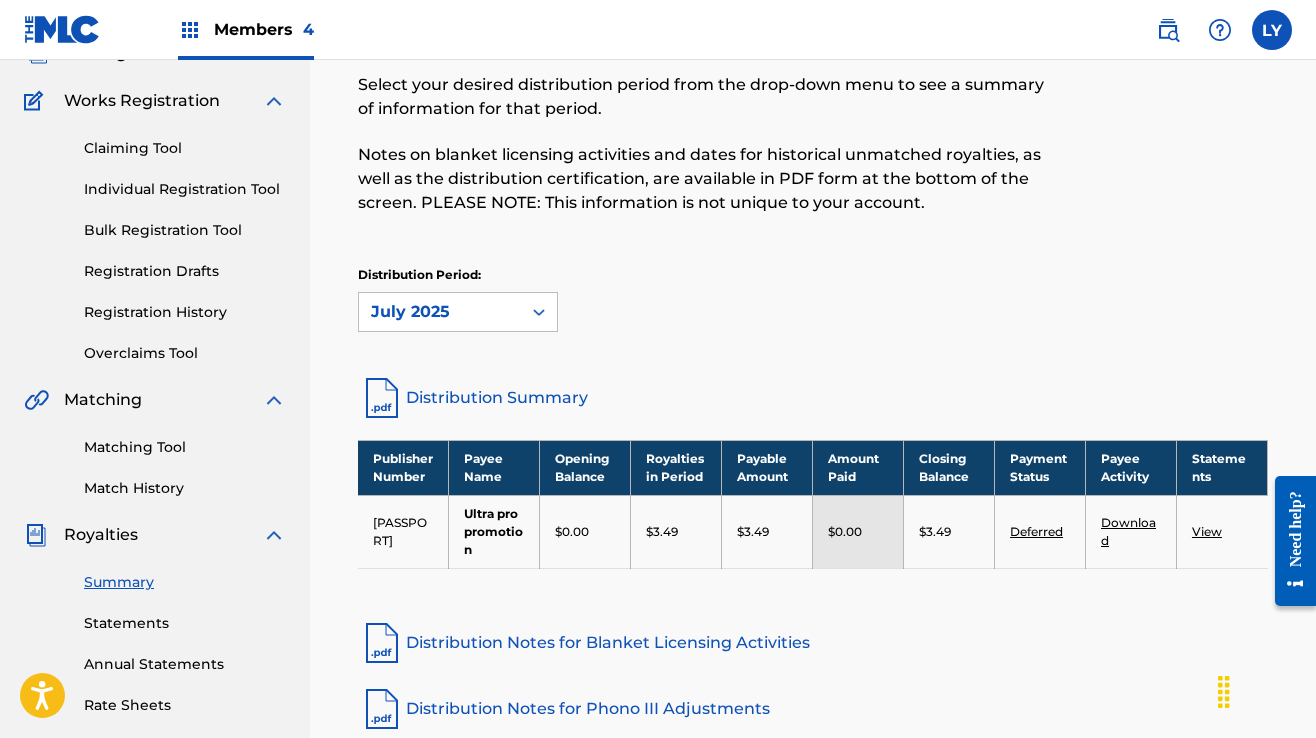 scroll, scrollTop: 200, scrollLeft: 0, axis: vertical 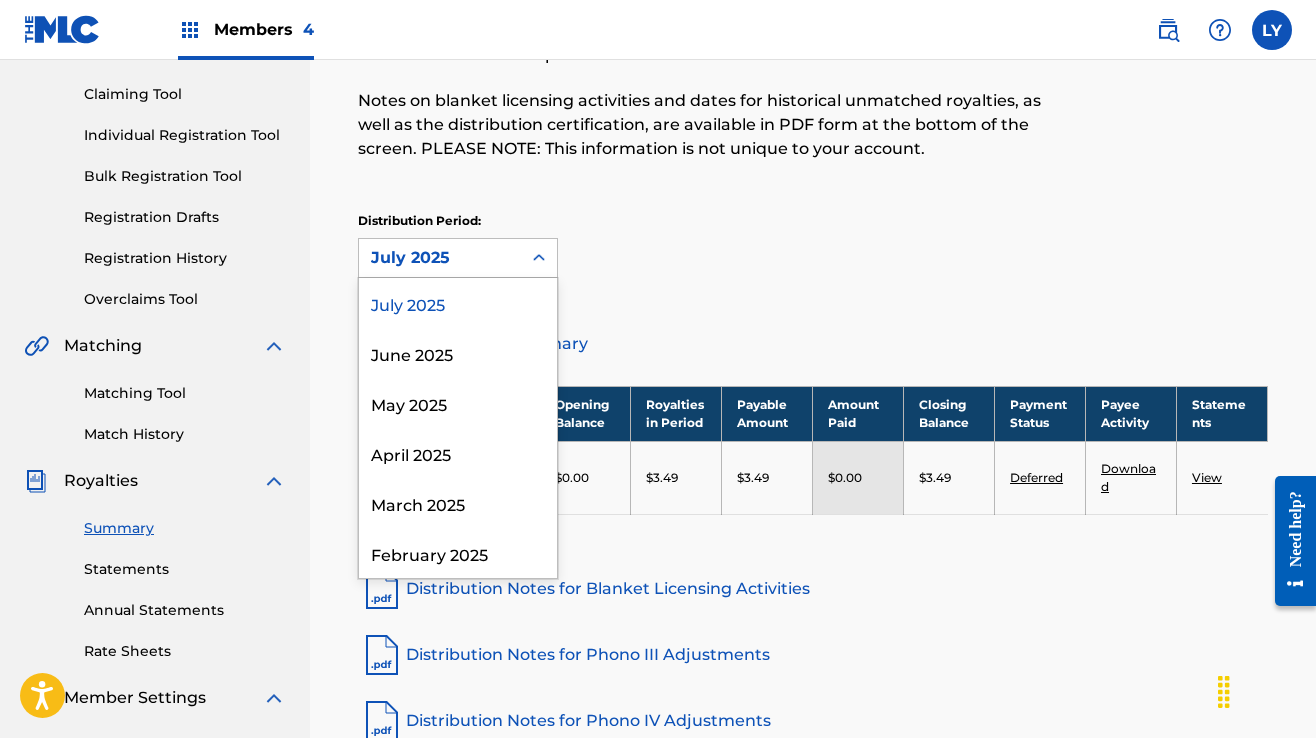 click on "July 2025" at bounding box center (440, 258) 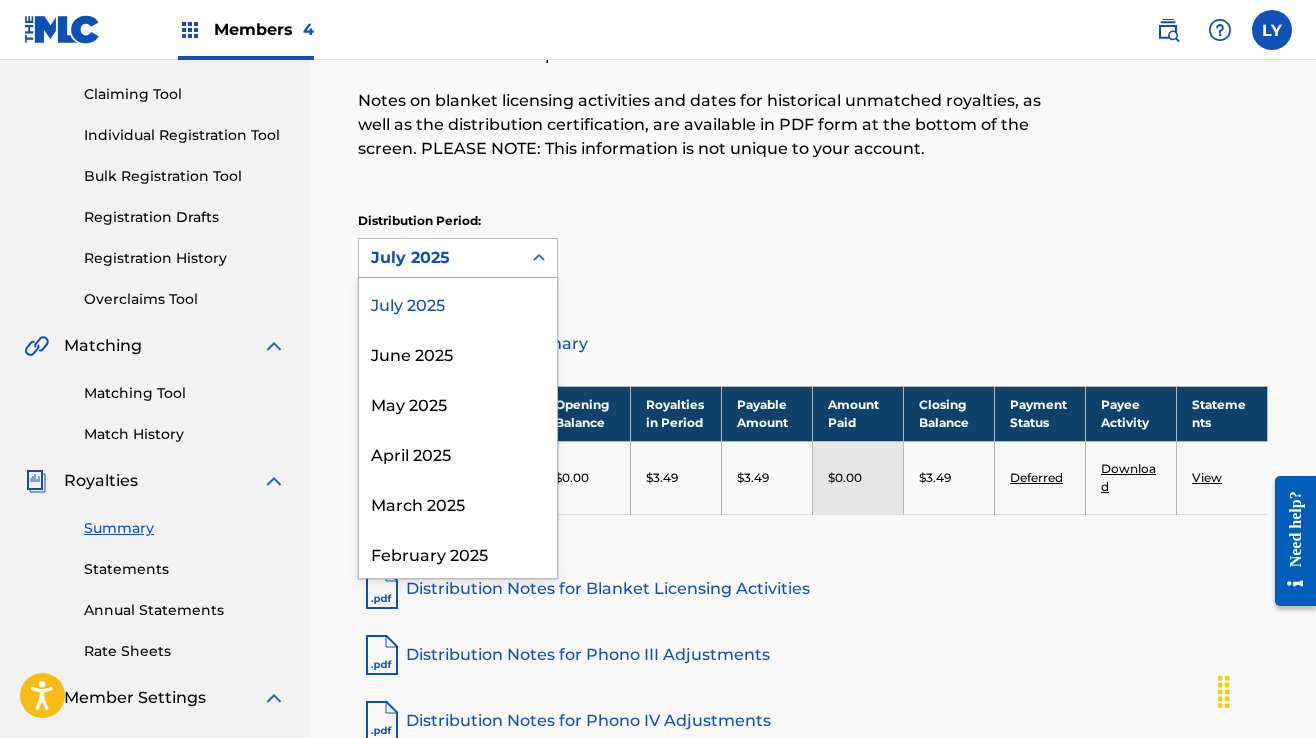 click on "July 2025" at bounding box center [458, 303] 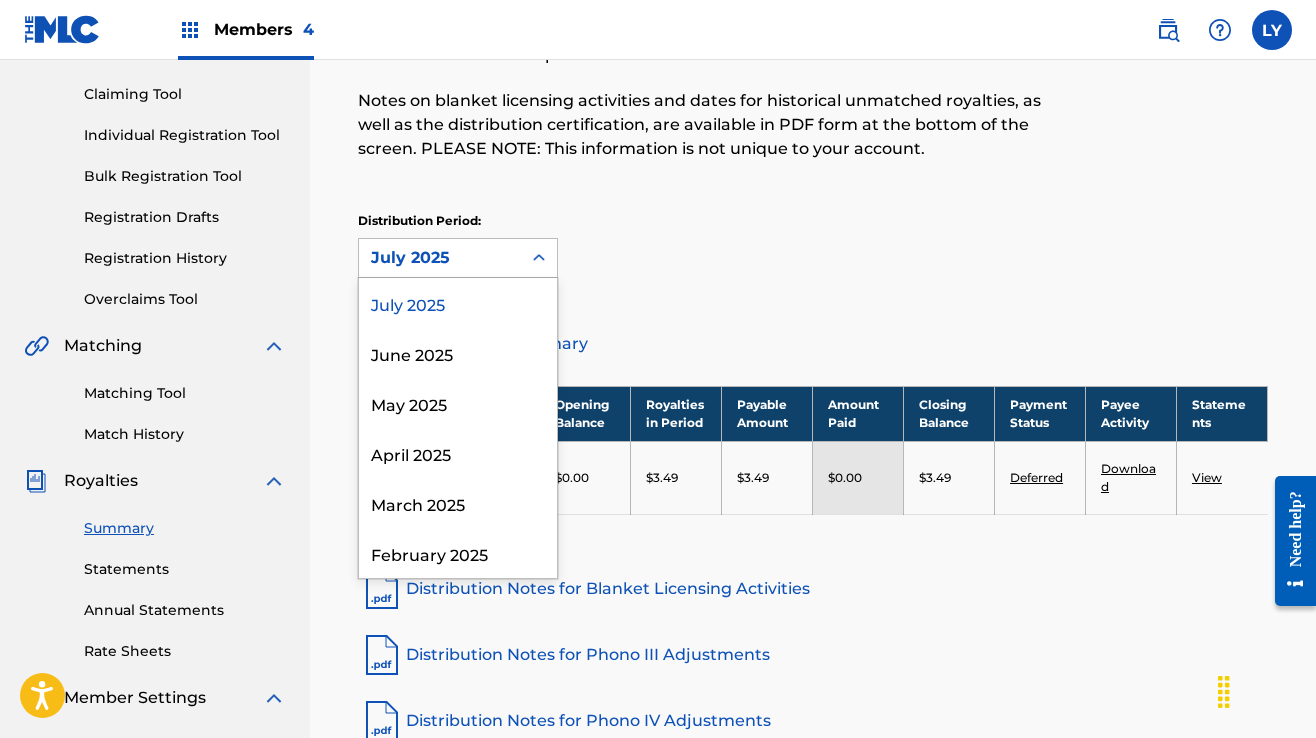 click on "July 2025" at bounding box center [440, 258] 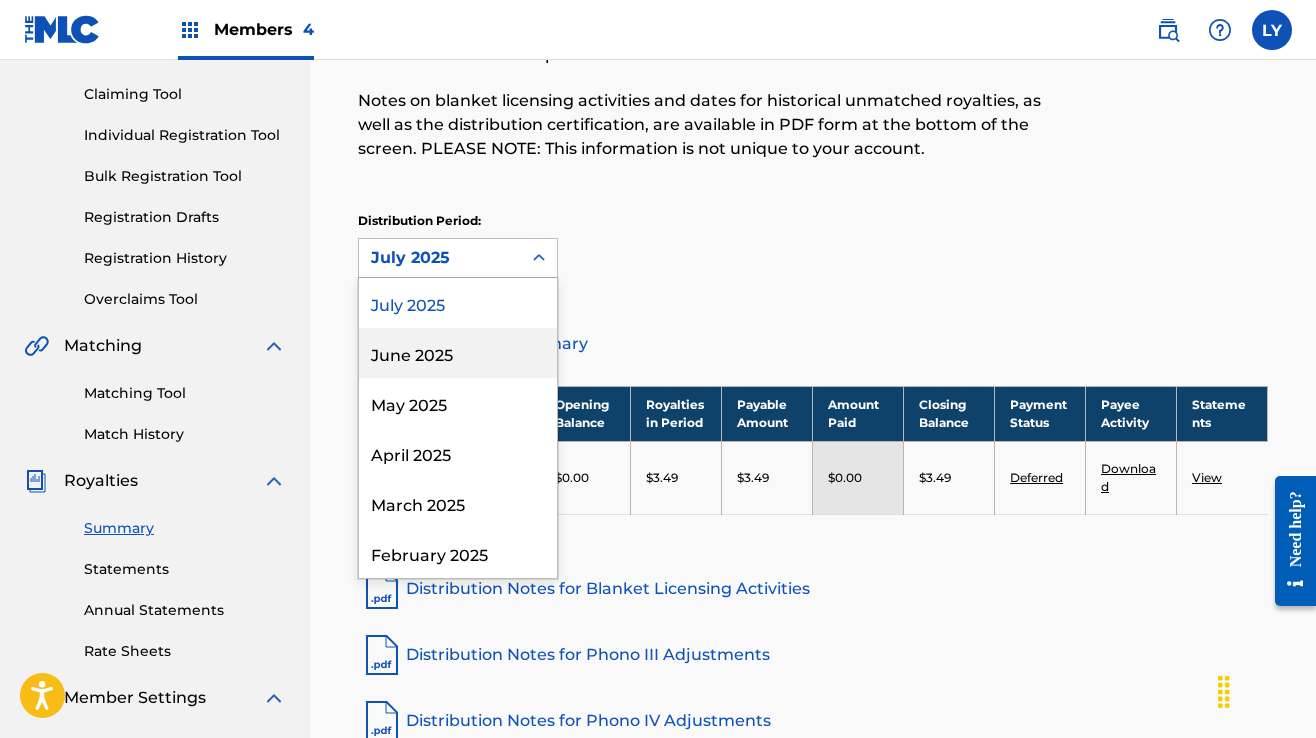 click on "June 2025" at bounding box center (458, 353) 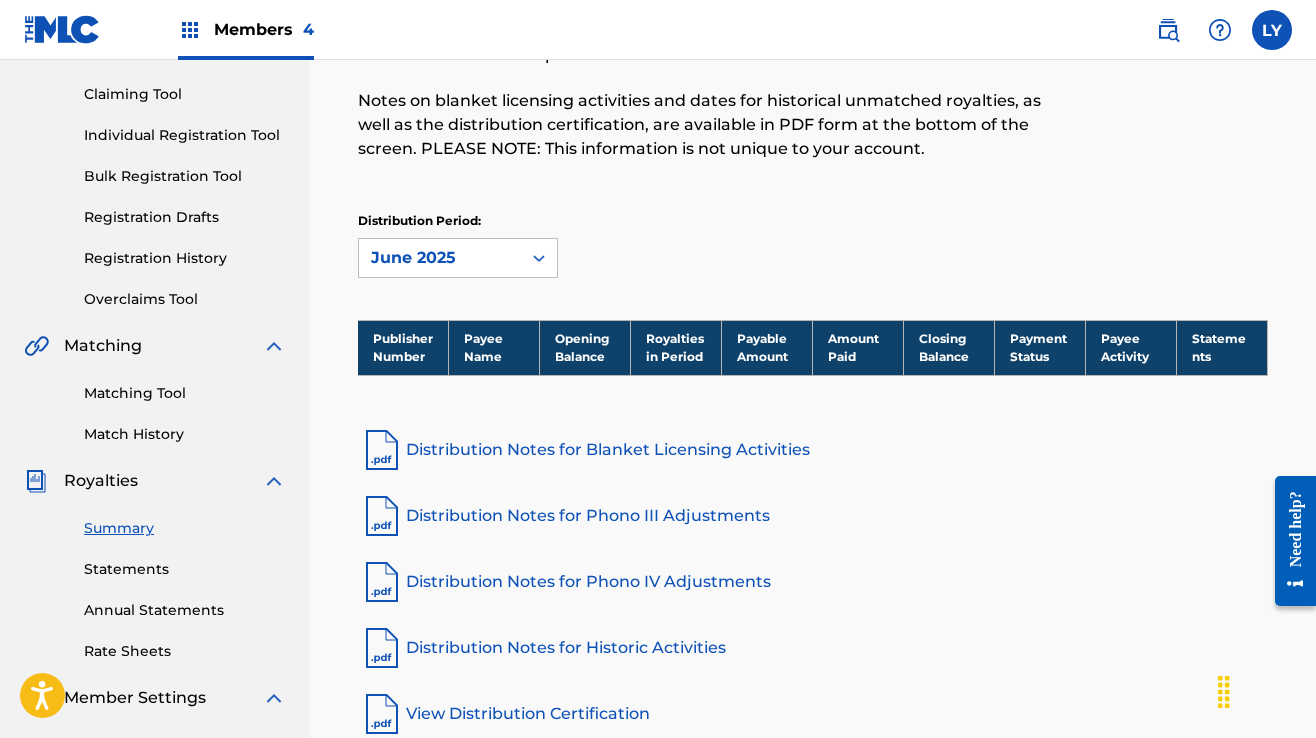 click on "June 2025" at bounding box center [440, 258] 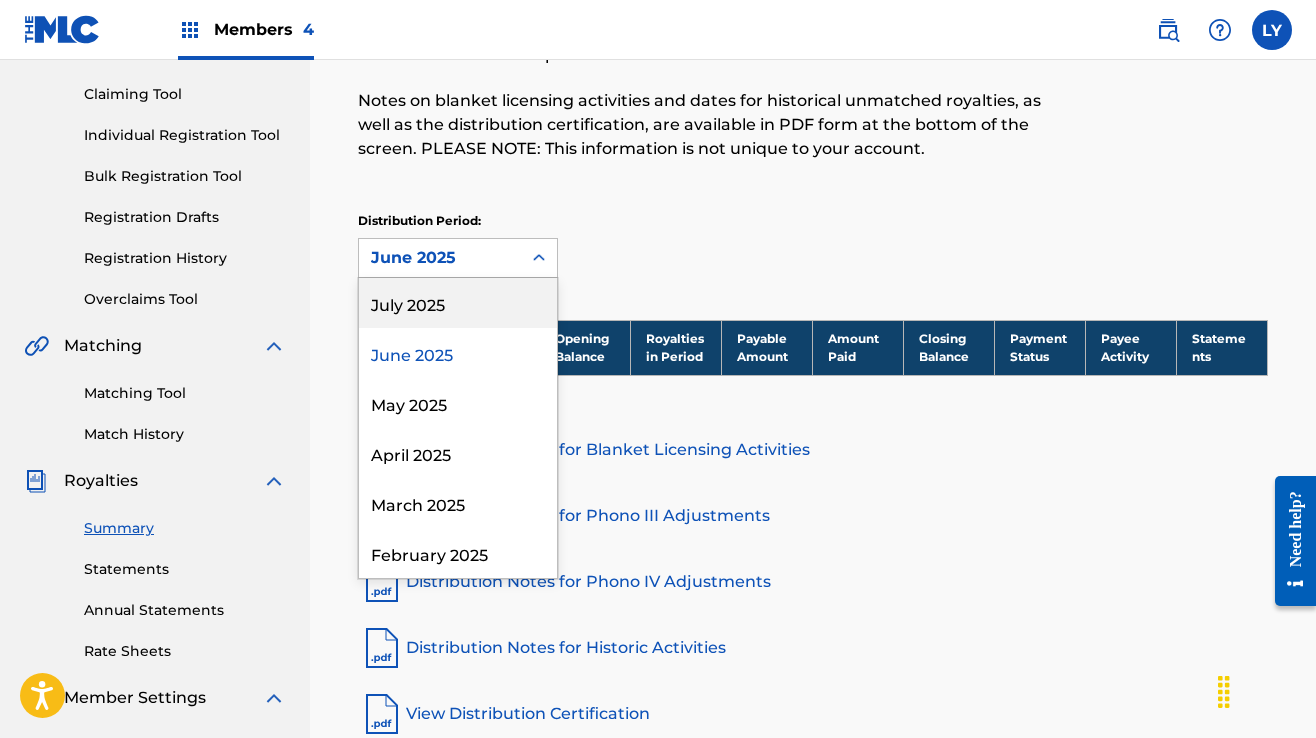 click on "July 2025" at bounding box center [458, 303] 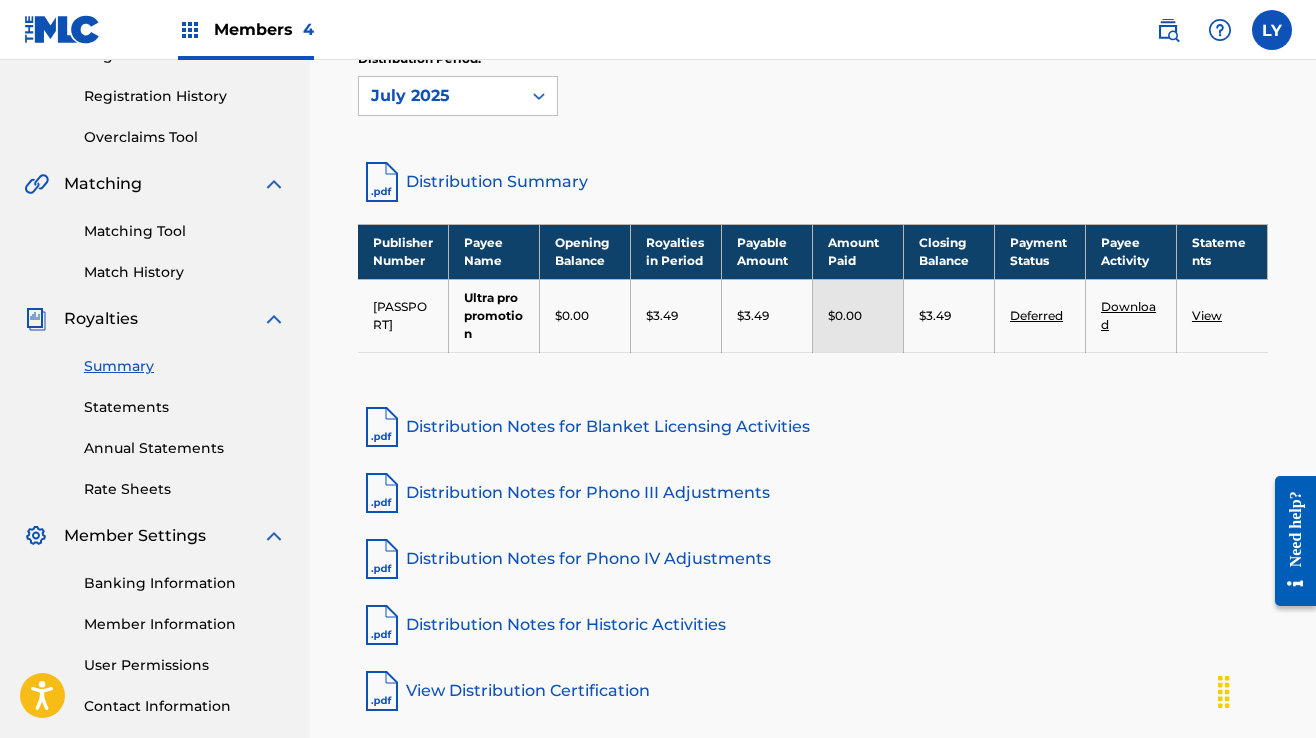scroll, scrollTop: 400, scrollLeft: 0, axis: vertical 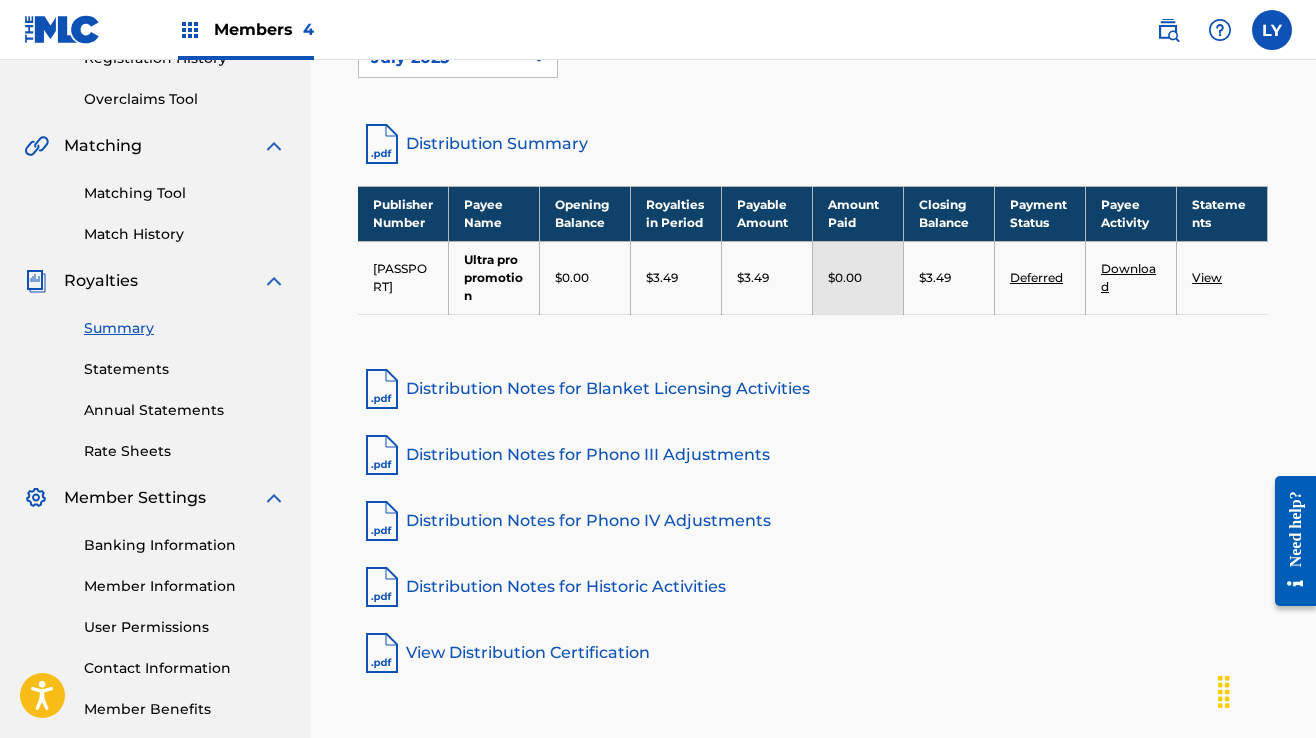 click on "View" at bounding box center [1207, 277] 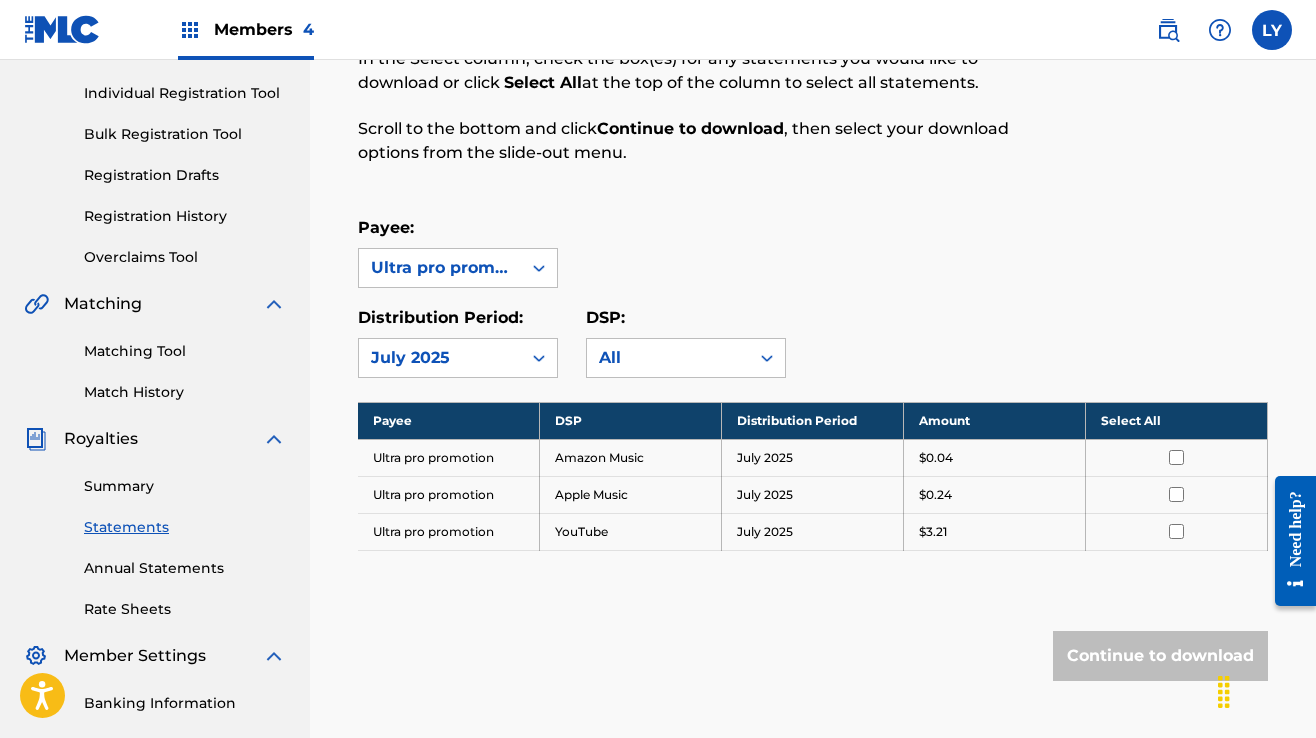 scroll, scrollTop: 300, scrollLeft: 0, axis: vertical 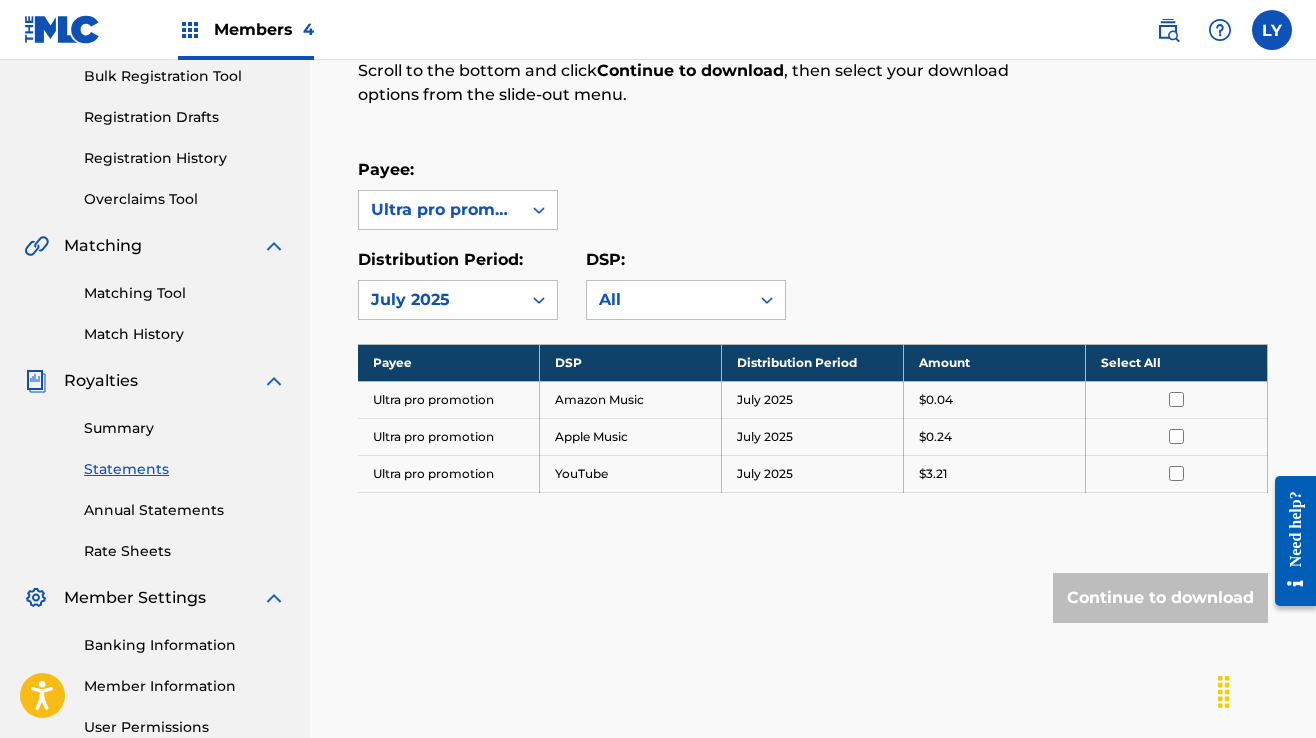 click at bounding box center [1176, 473] 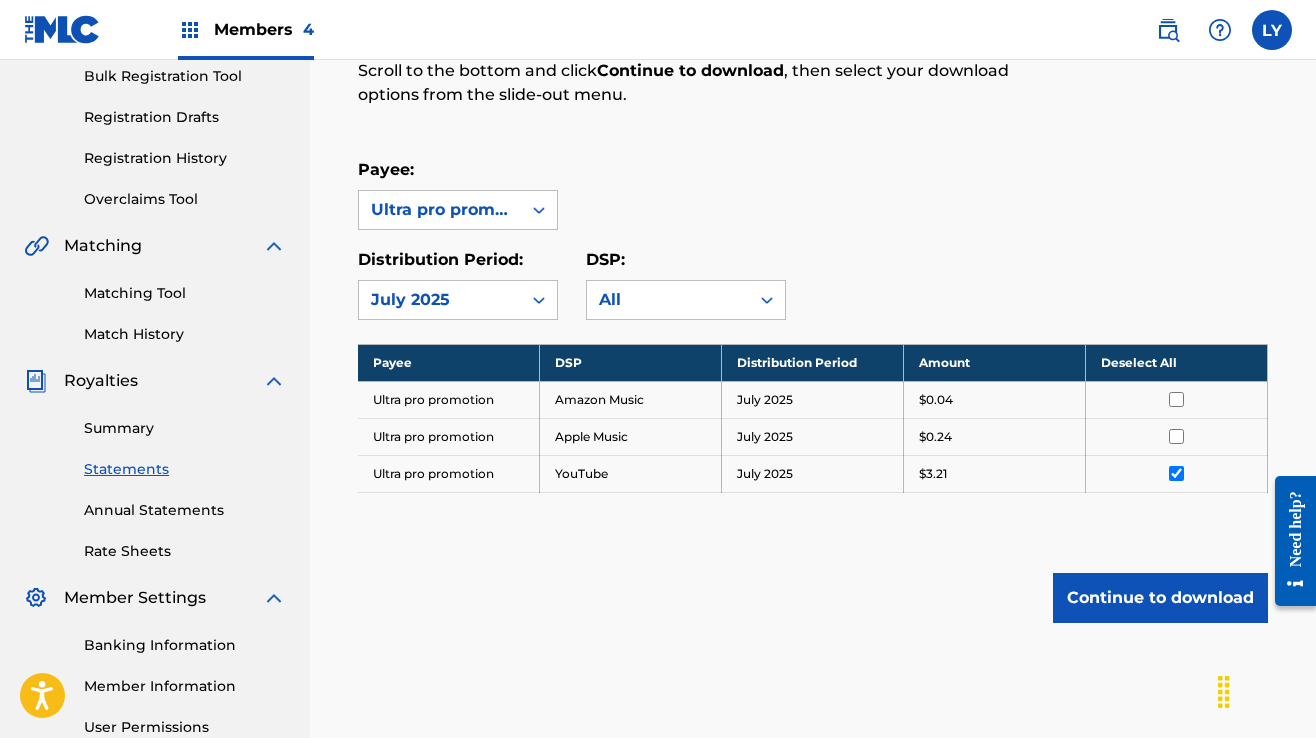 click on "Continue to download" at bounding box center [1160, 598] 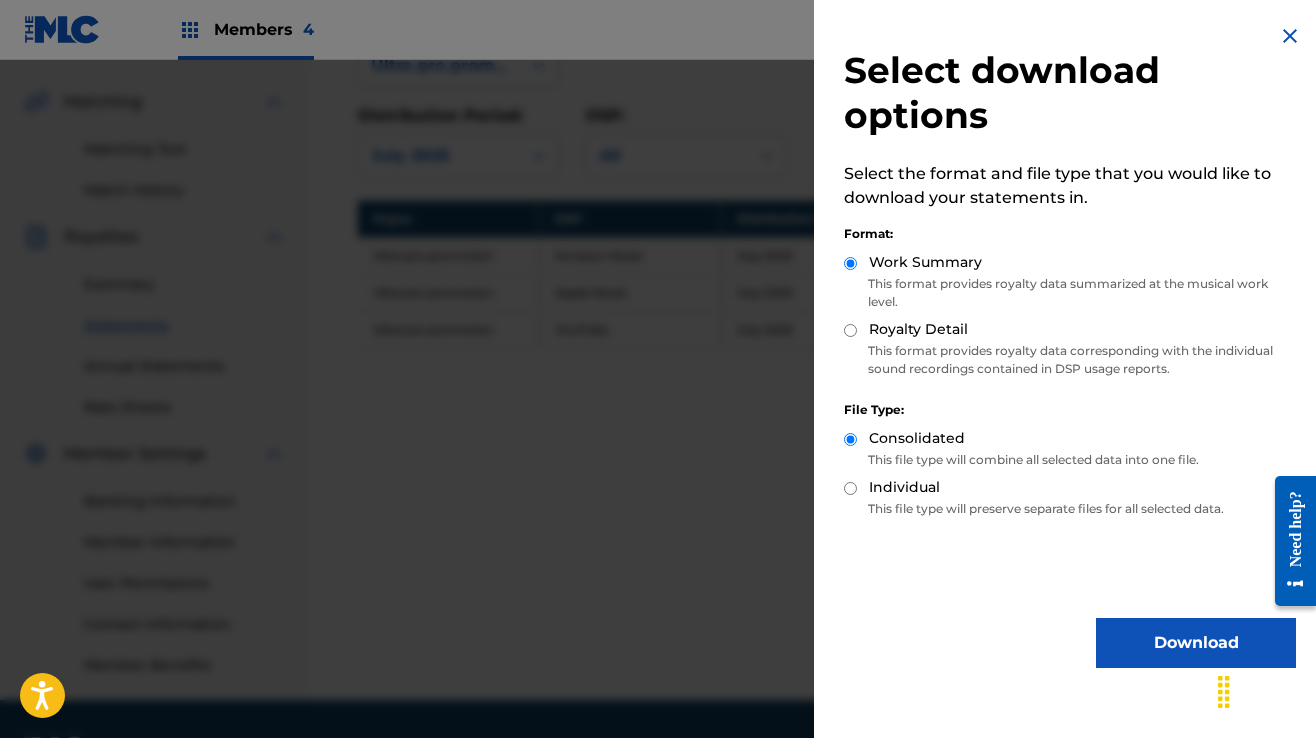 scroll, scrollTop: 500, scrollLeft: 0, axis: vertical 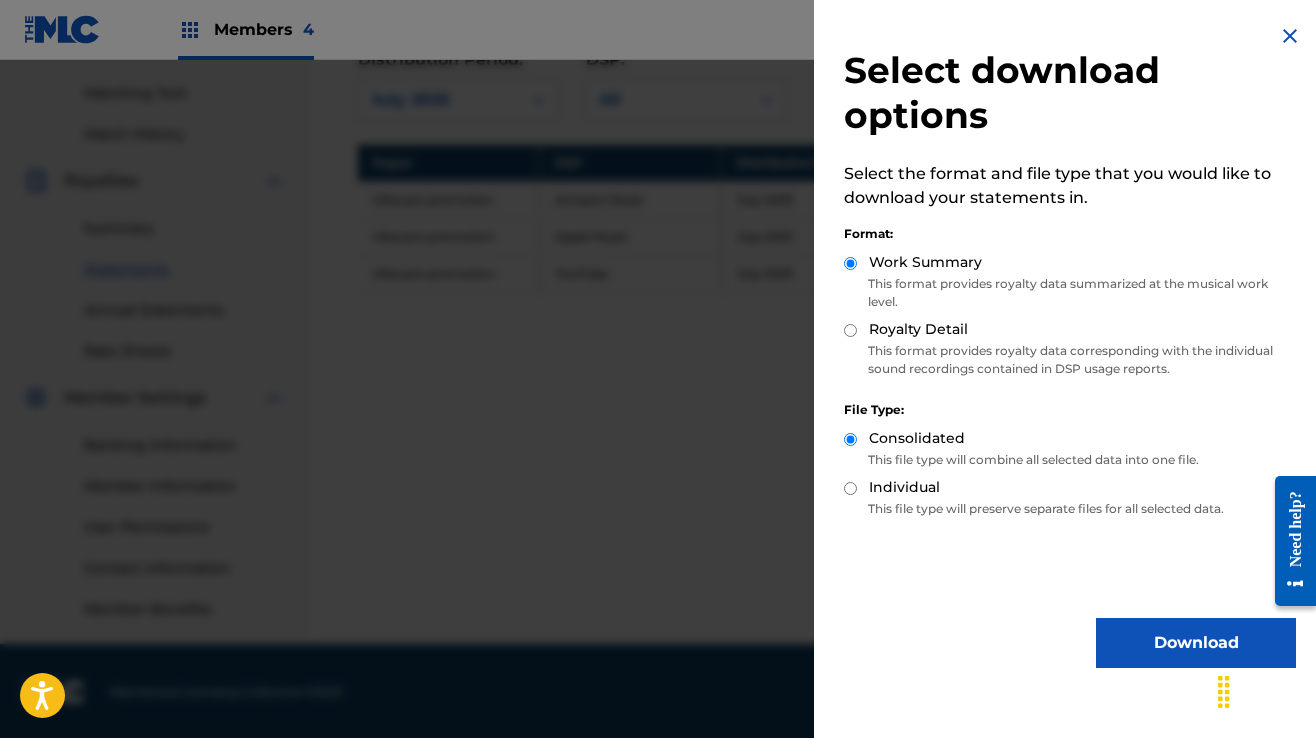 click on "Individual" at bounding box center [904, 487] 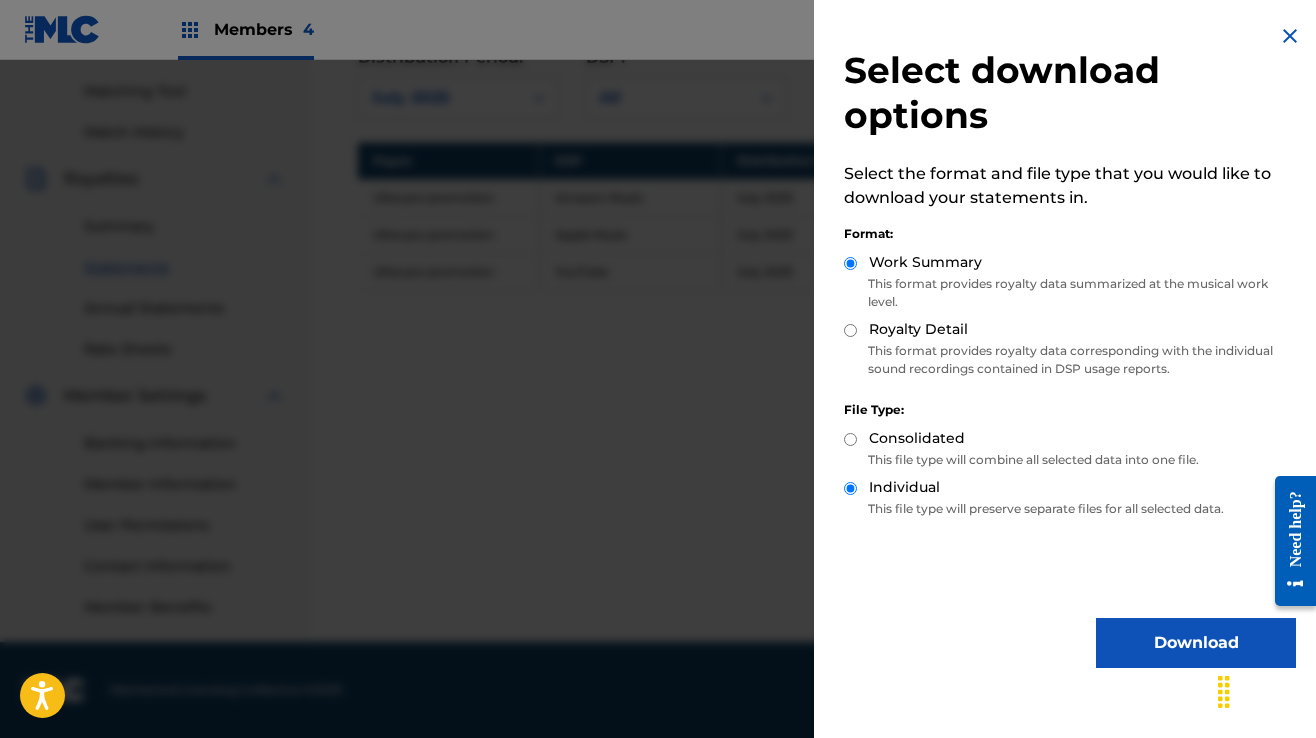 scroll, scrollTop: 358, scrollLeft: 0, axis: vertical 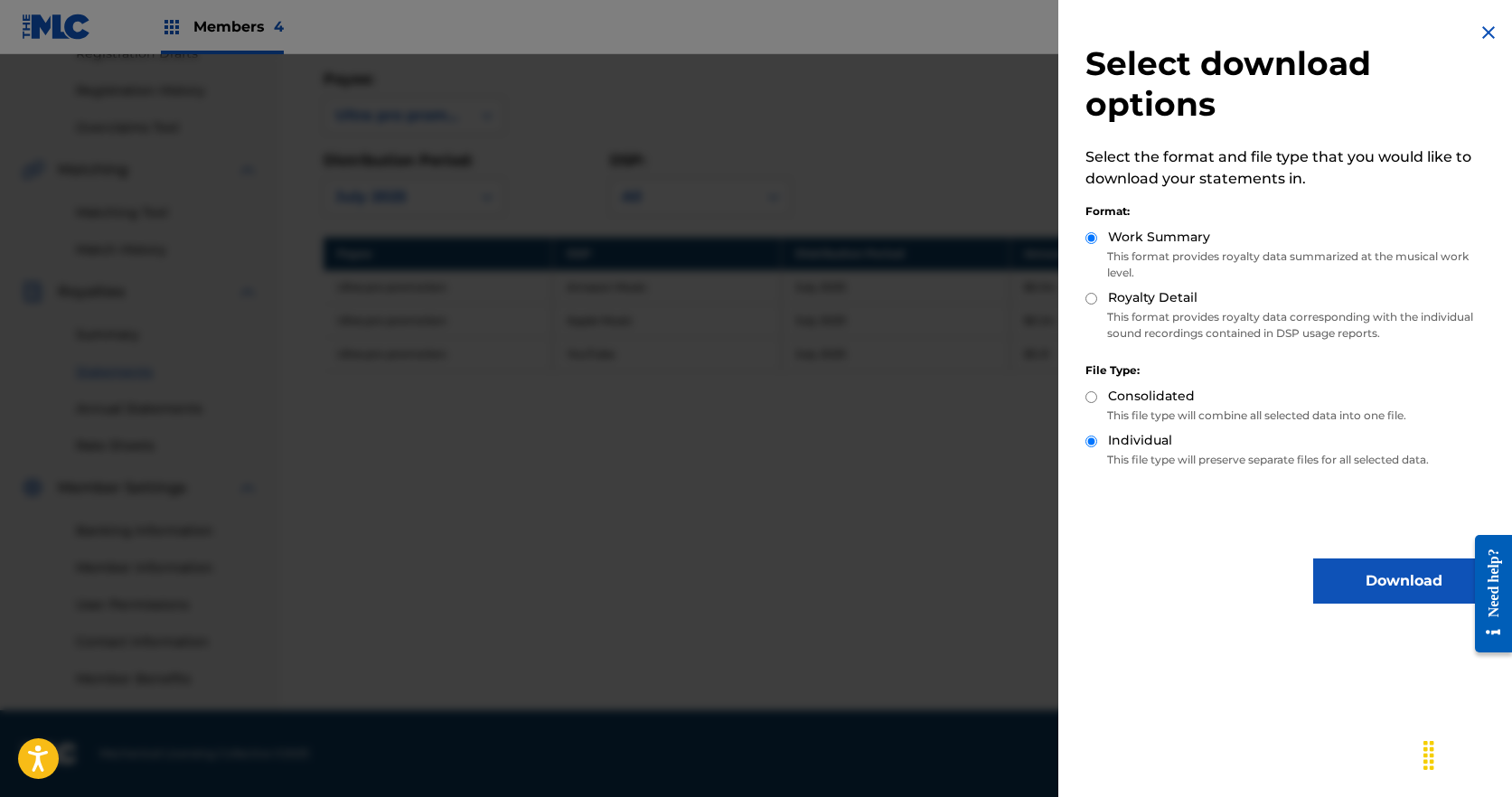 click on "Download" at bounding box center [1404, 581] 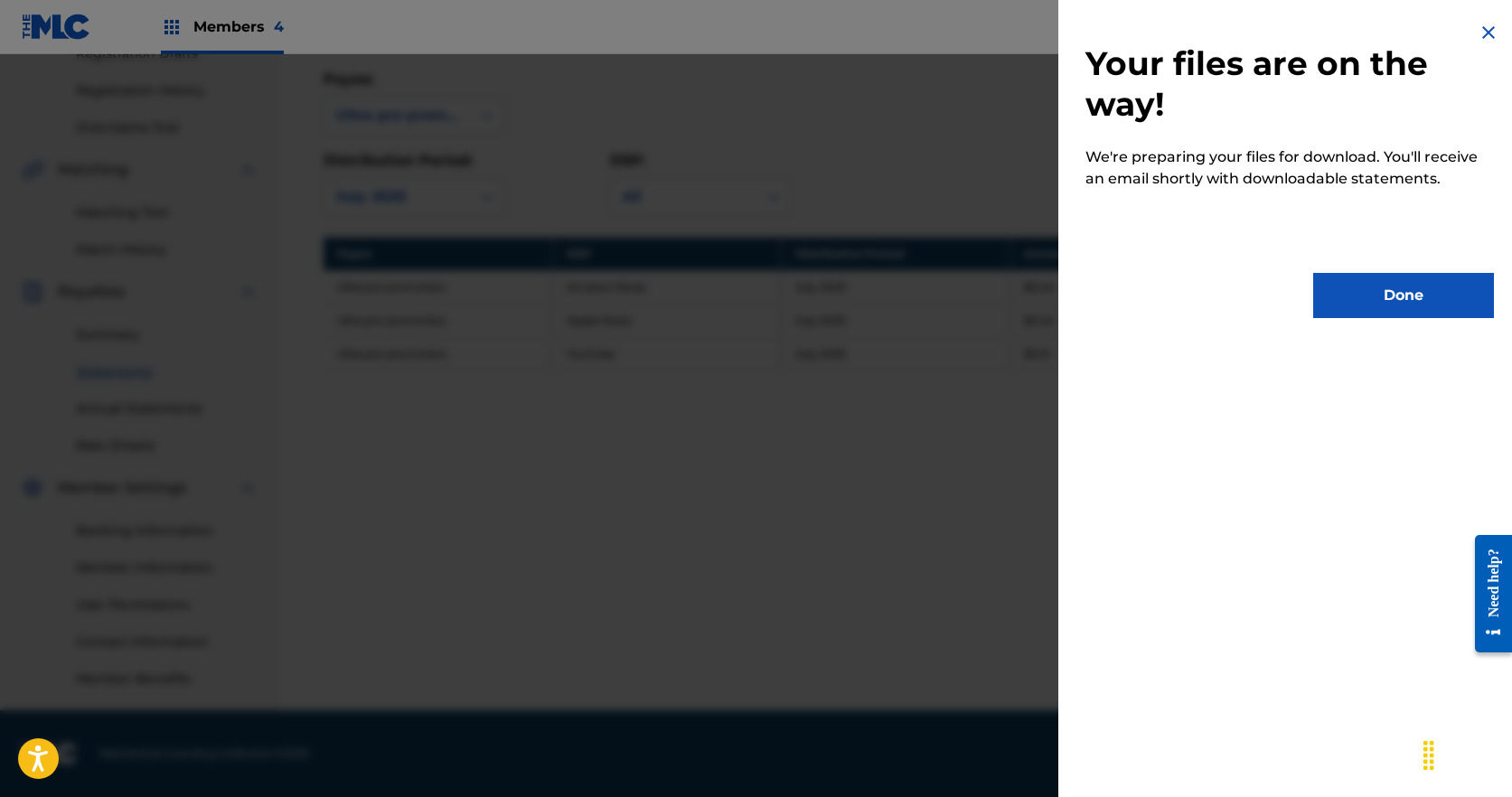 click on "Done" at bounding box center (1404, 295) 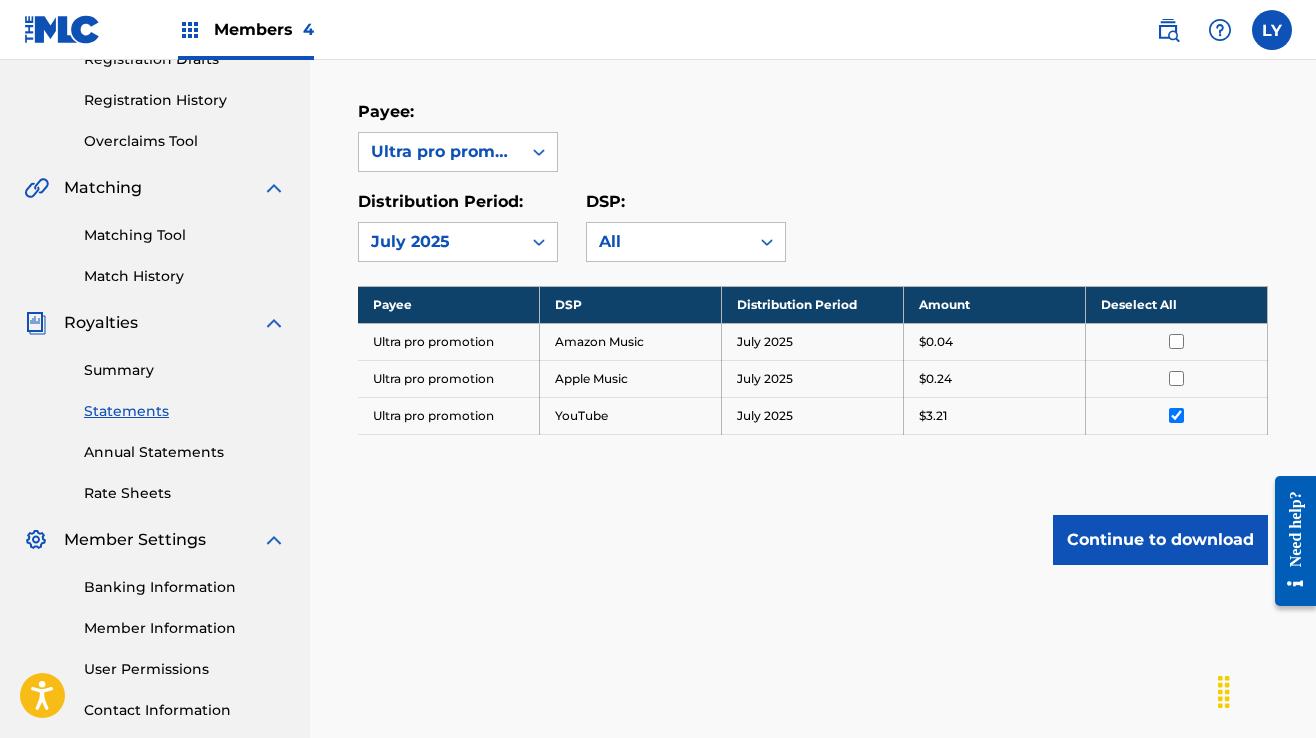 click at bounding box center [1176, 415] 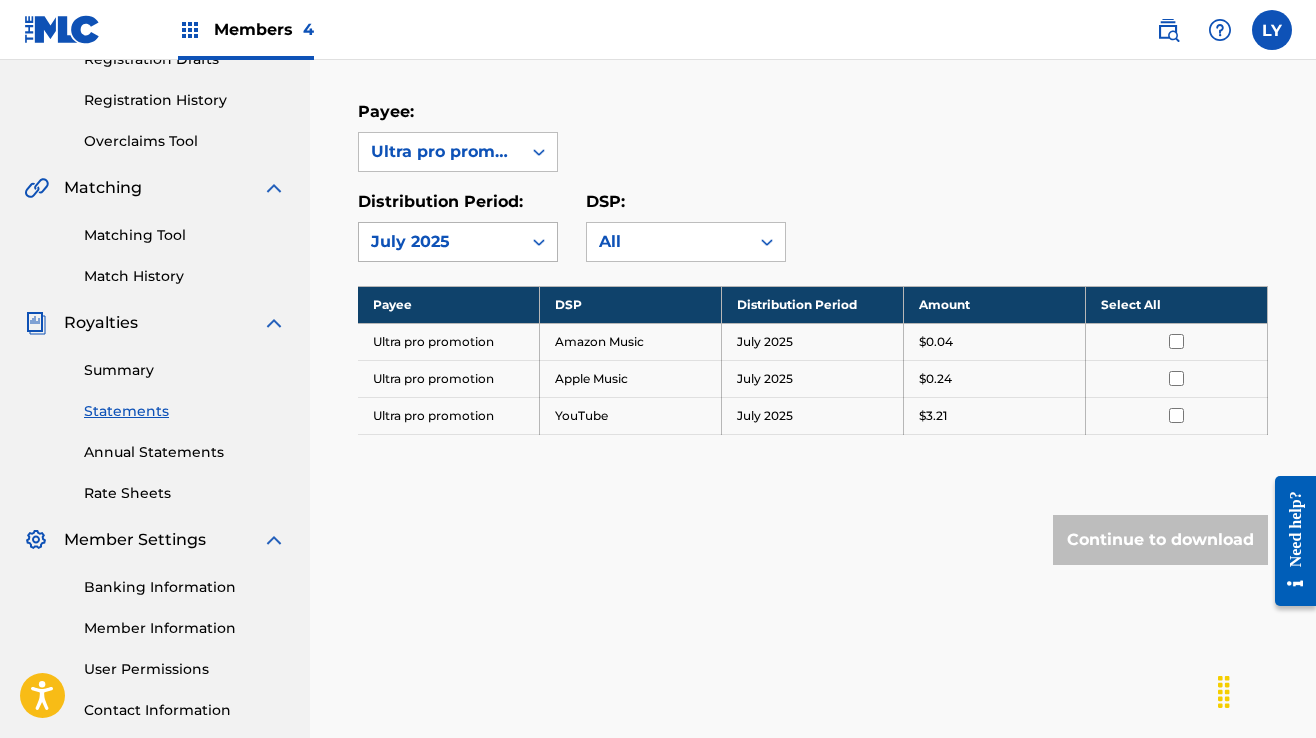 click on "July 2025" at bounding box center (440, 242) 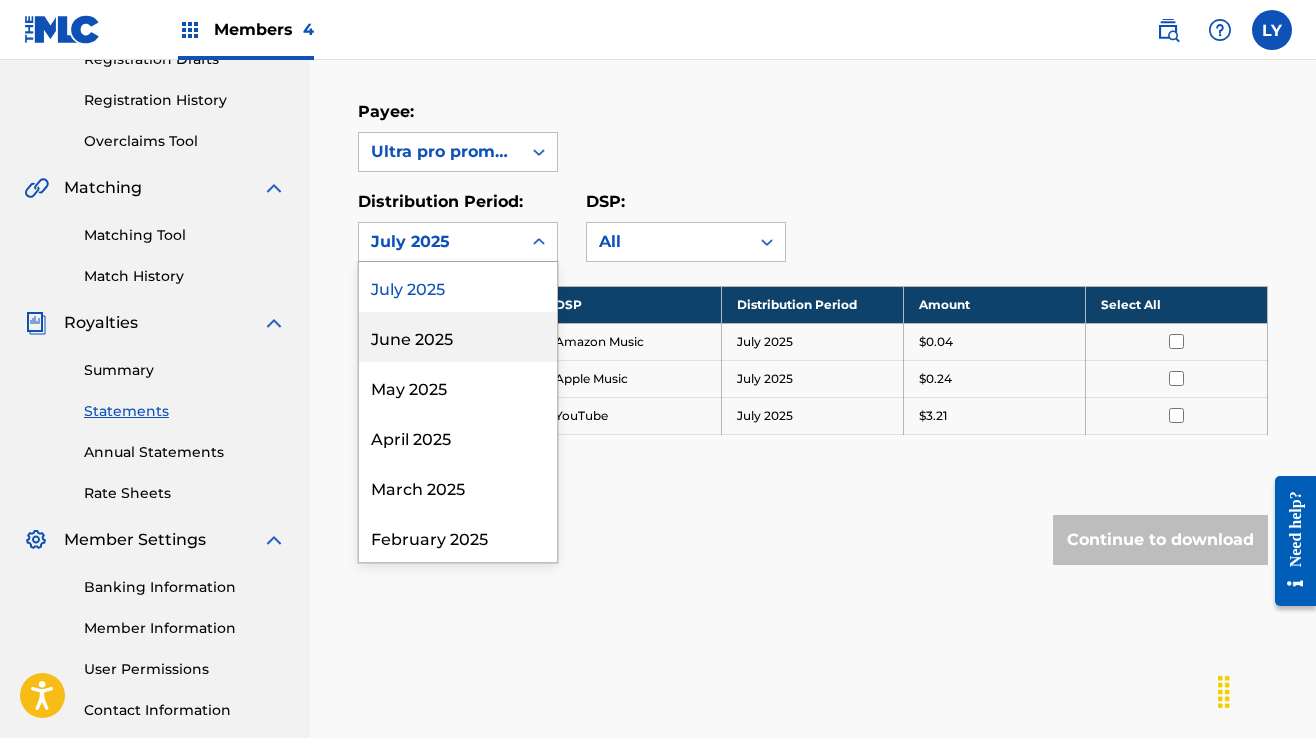 click on "June 2025" at bounding box center (458, 337) 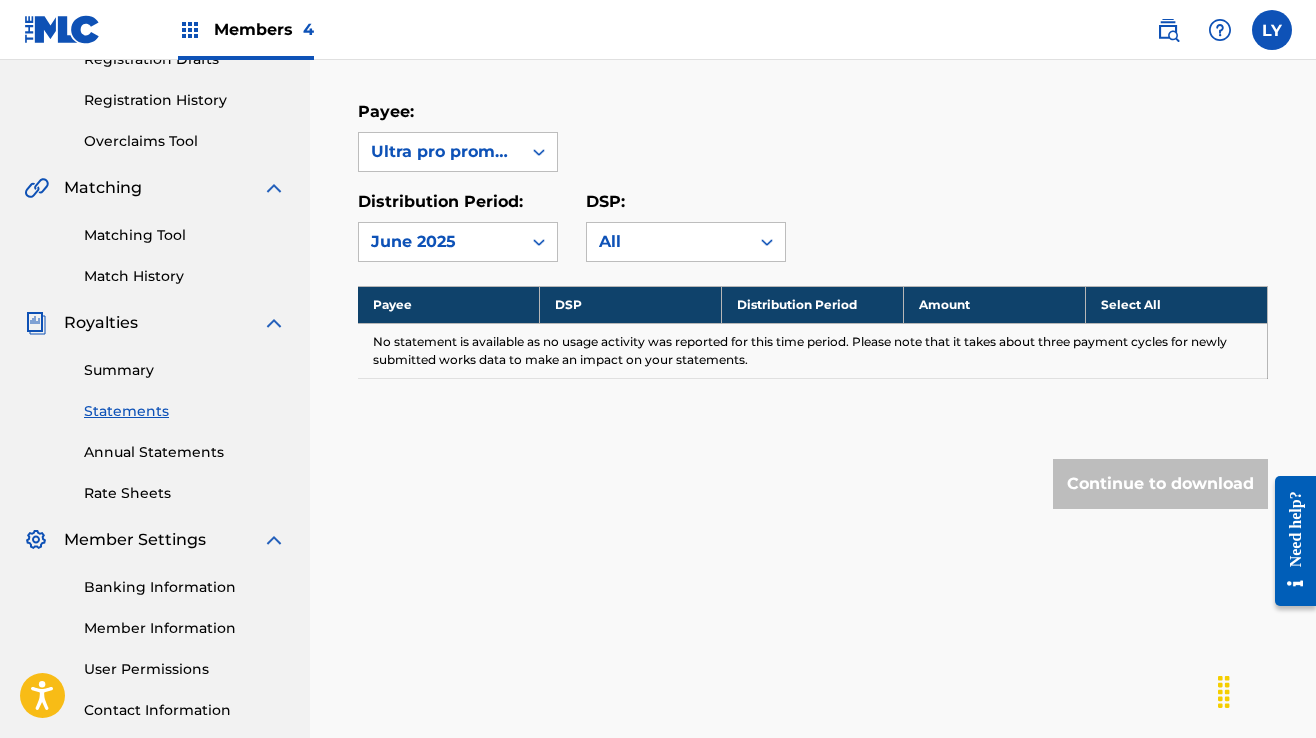 click on "June 2025" at bounding box center (440, 242) 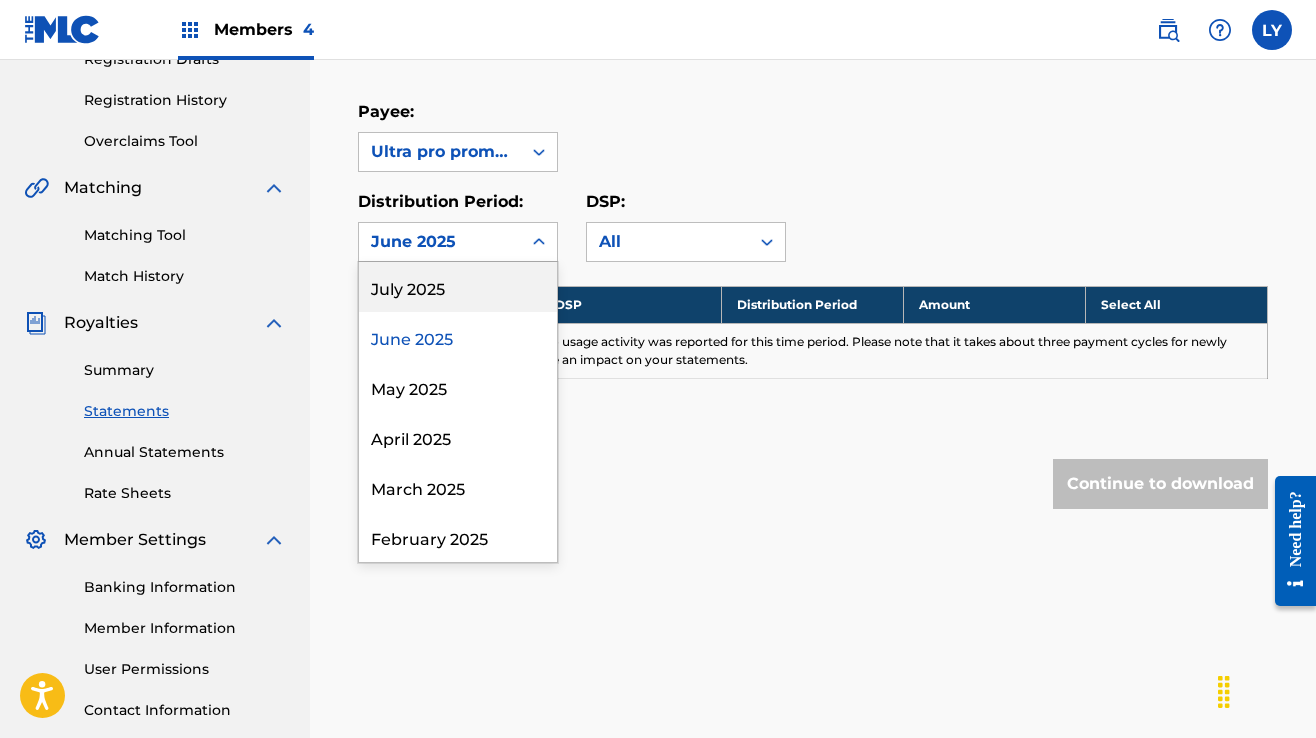 click on "July 2025" at bounding box center [458, 287] 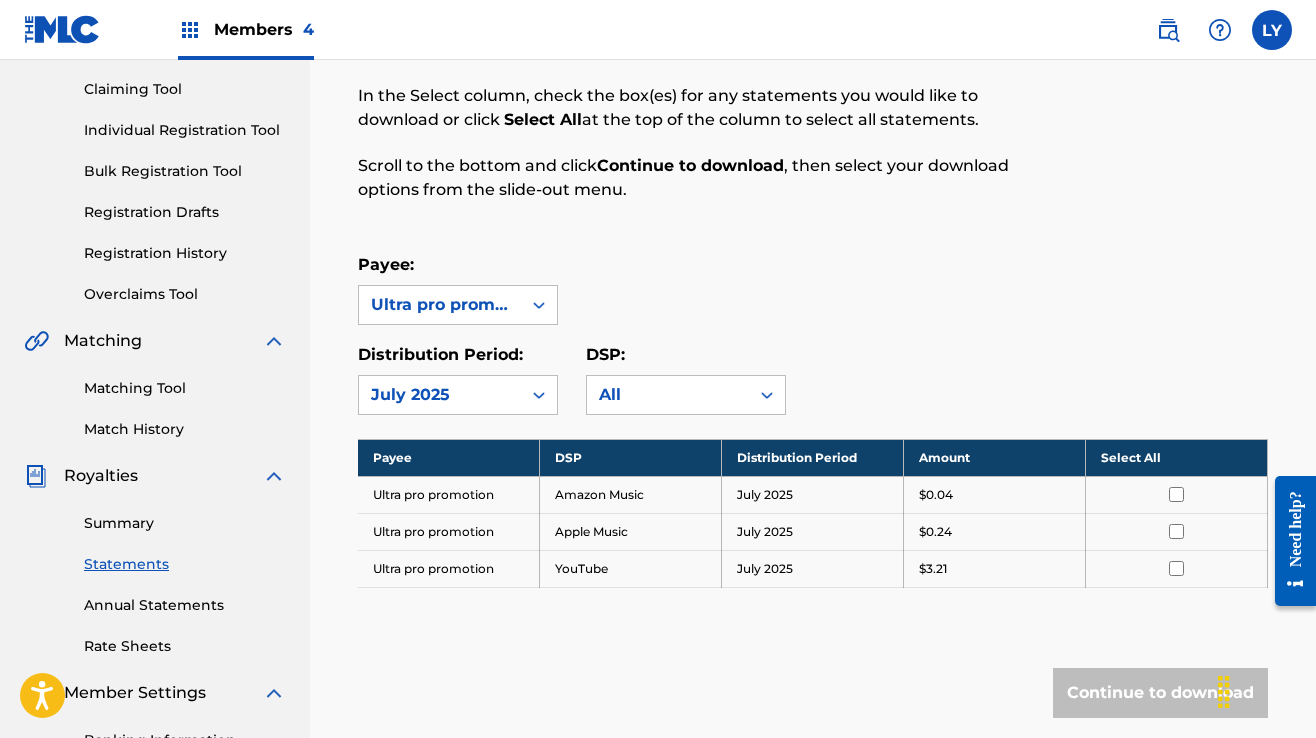 scroll, scrollTop: 202, scrollLeft: 0, axis: vertical 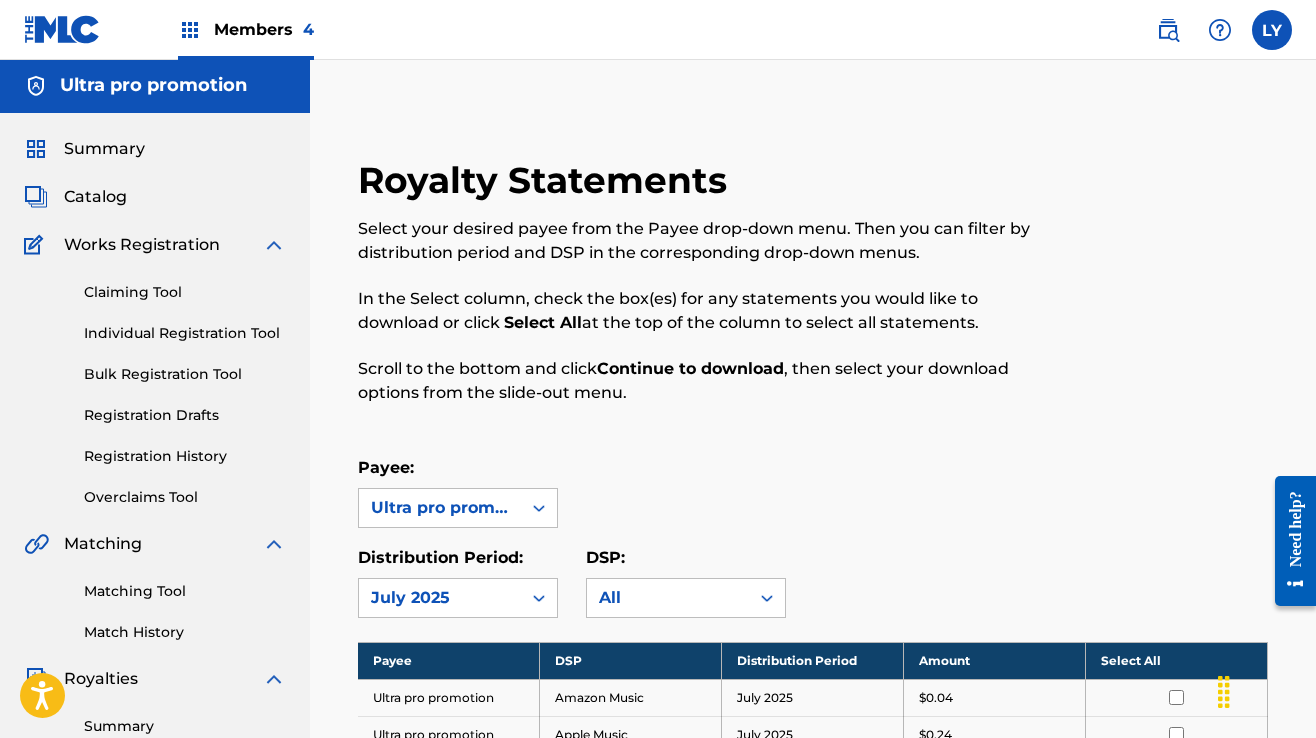 click on "Members    4" at bounding box center (264, 29) 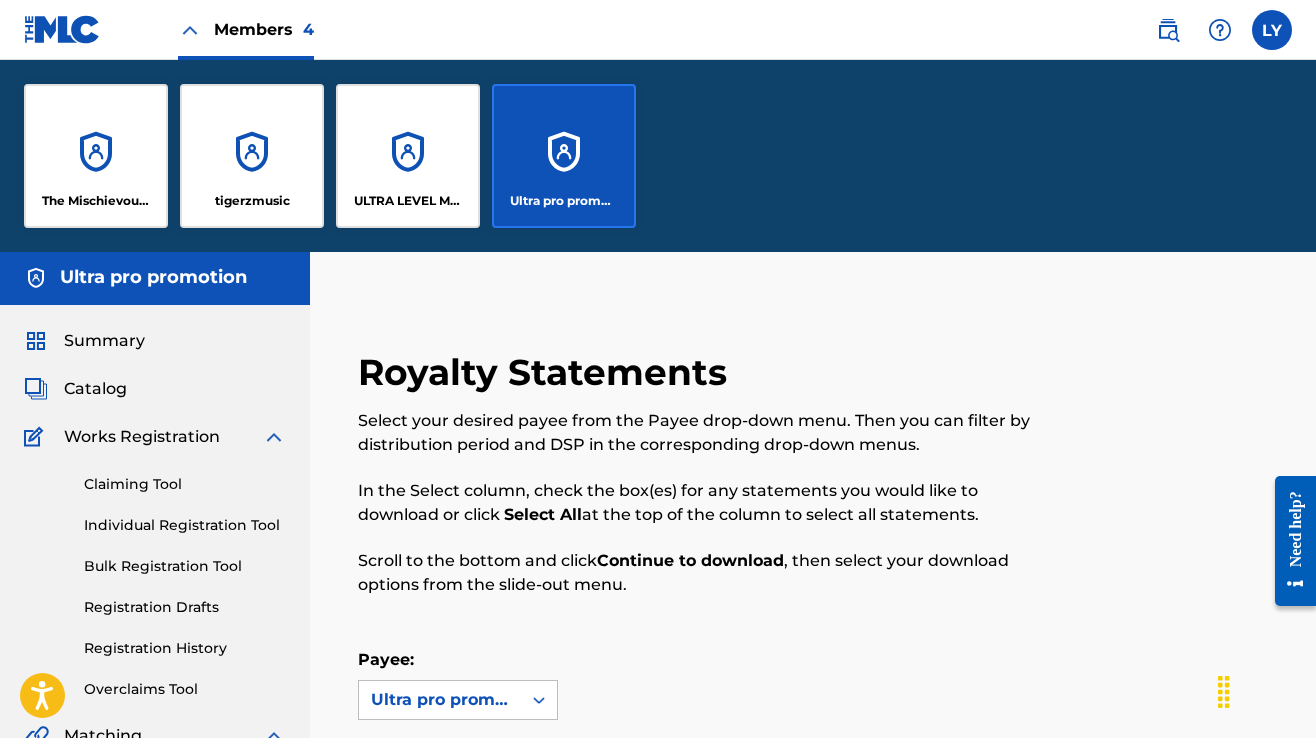 scroll, scrollTop: 194, scrollLeft: 0, axis: vertical 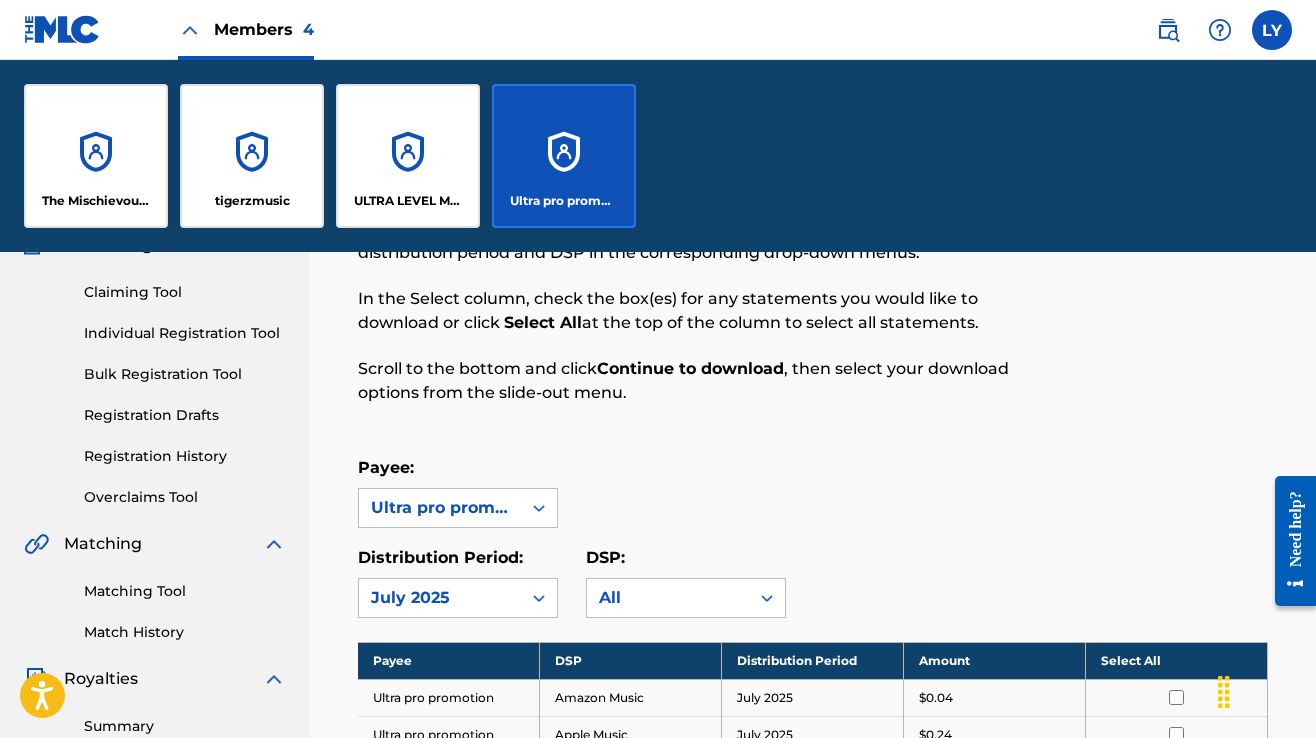 click on "tigerzmusic" at bounding box center (252, 156) 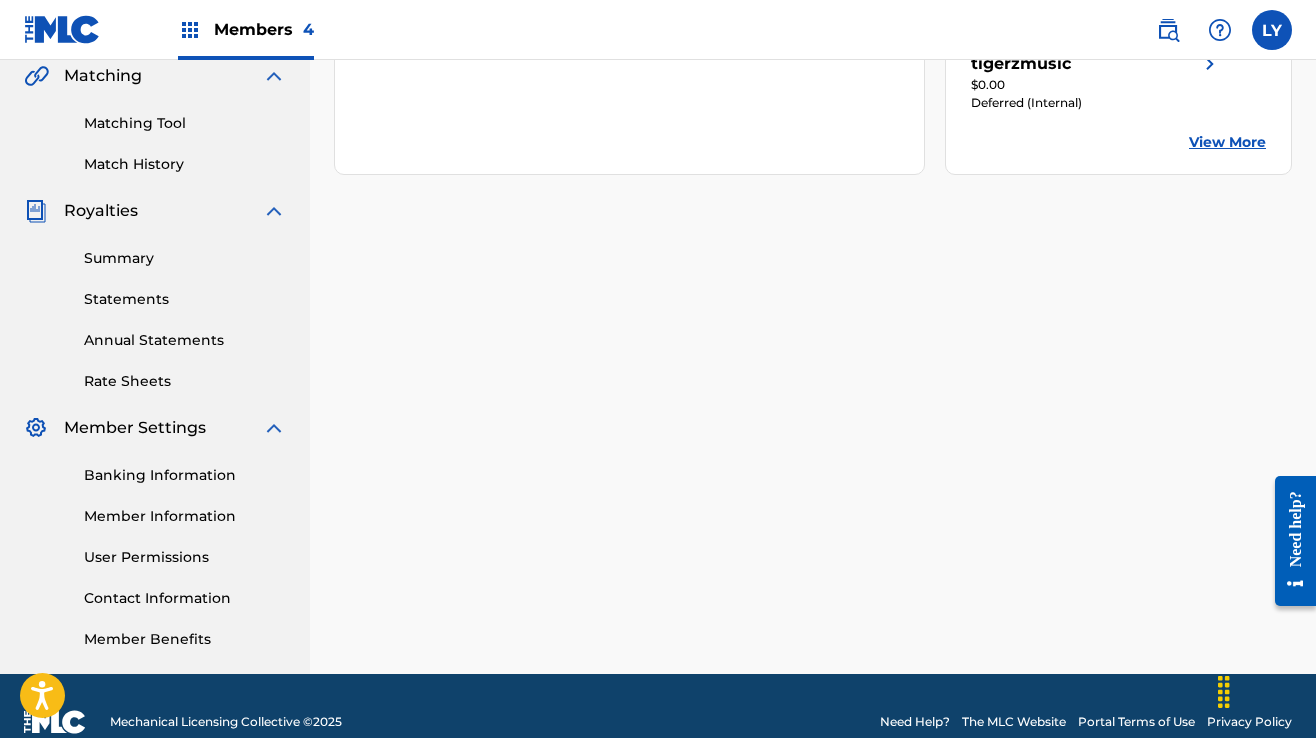 scroll, scrollTop: 500, scrollLeft: 0, axis: vertical 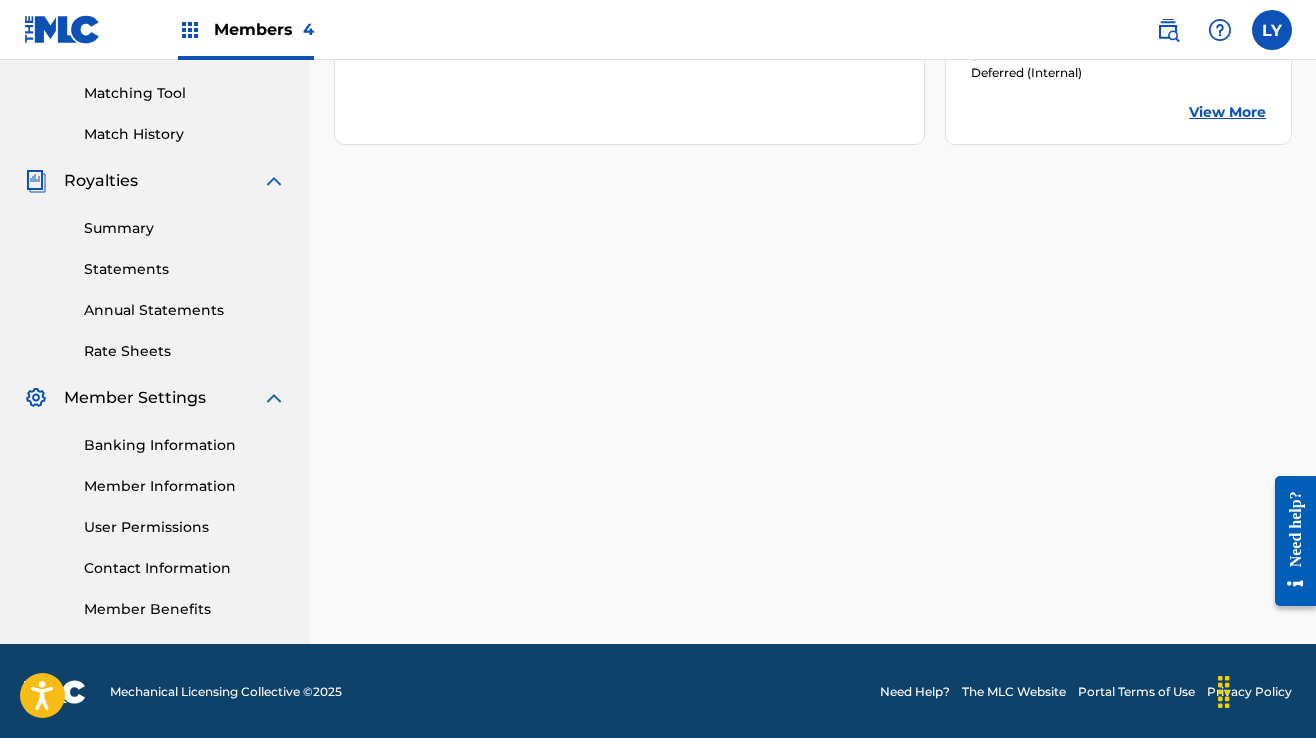 click on "Statements" at bounding box center [185, 269] 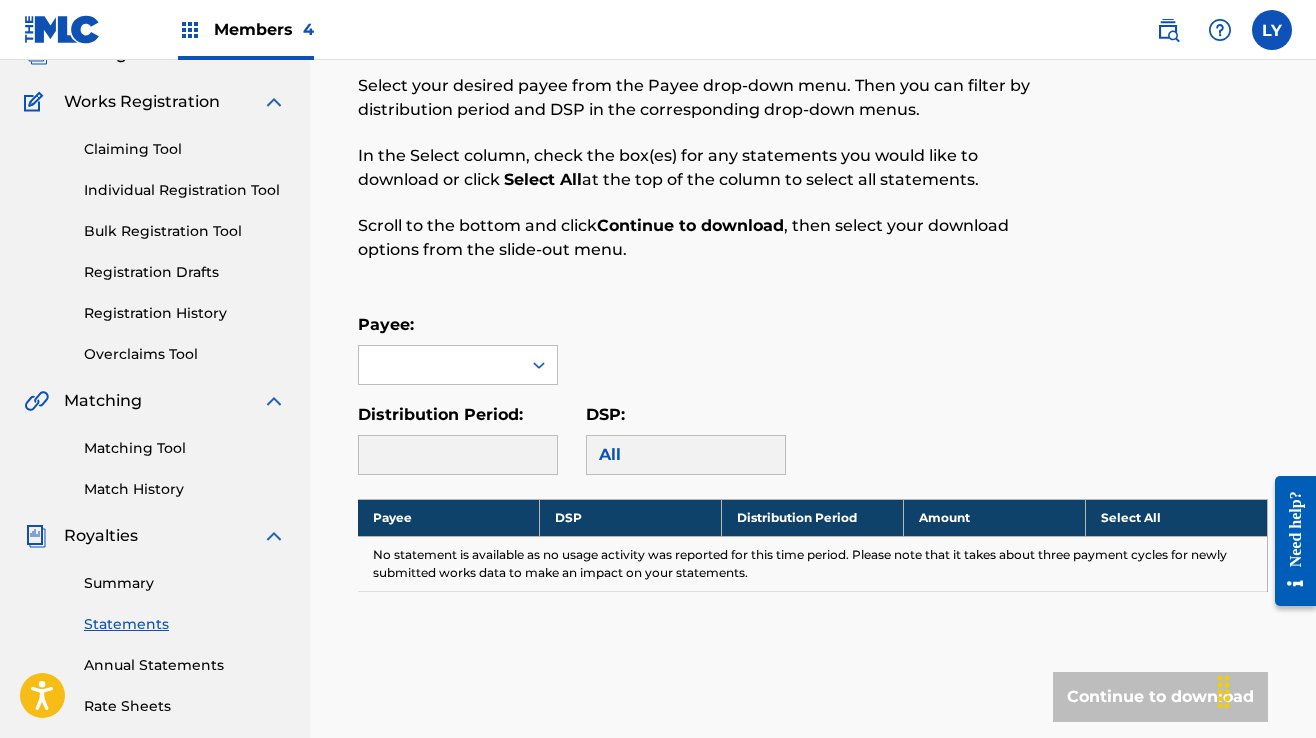 scroll, scrollTop: 200, scrollLeft: 0, axis: vertical 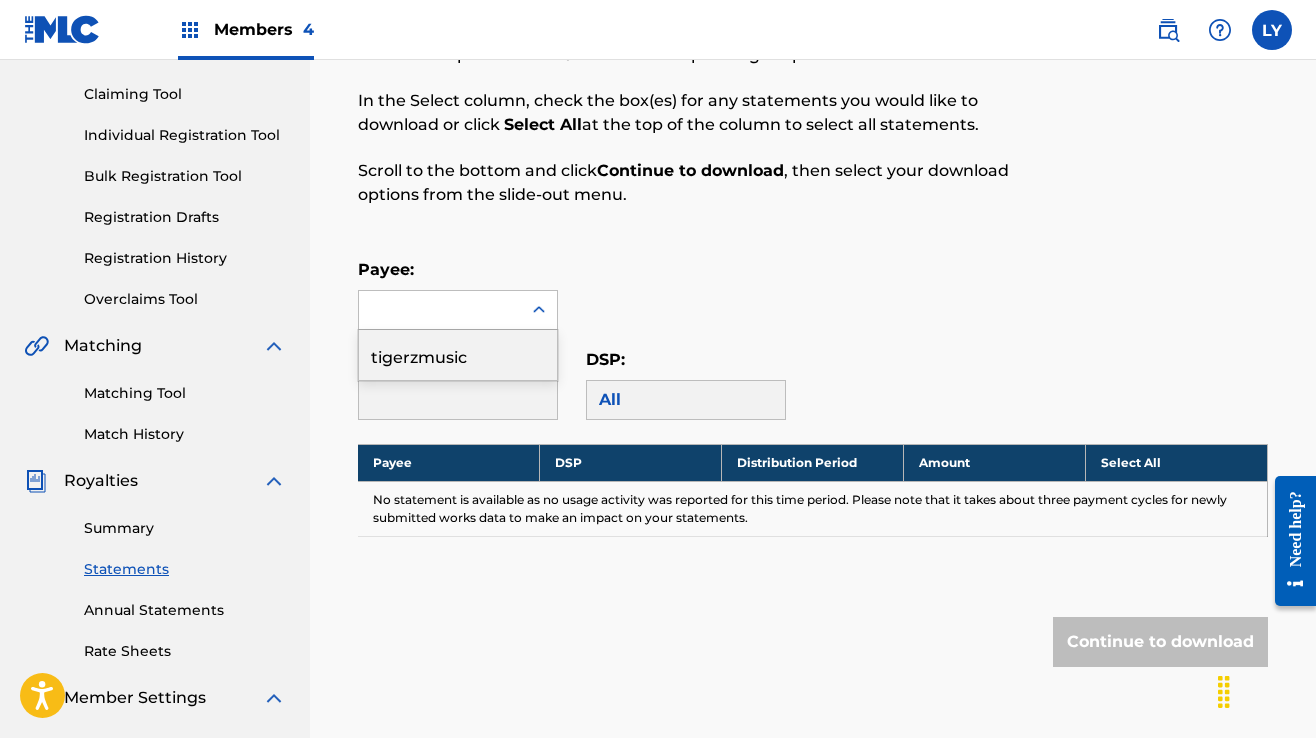 click at bounding box center [440, 310] 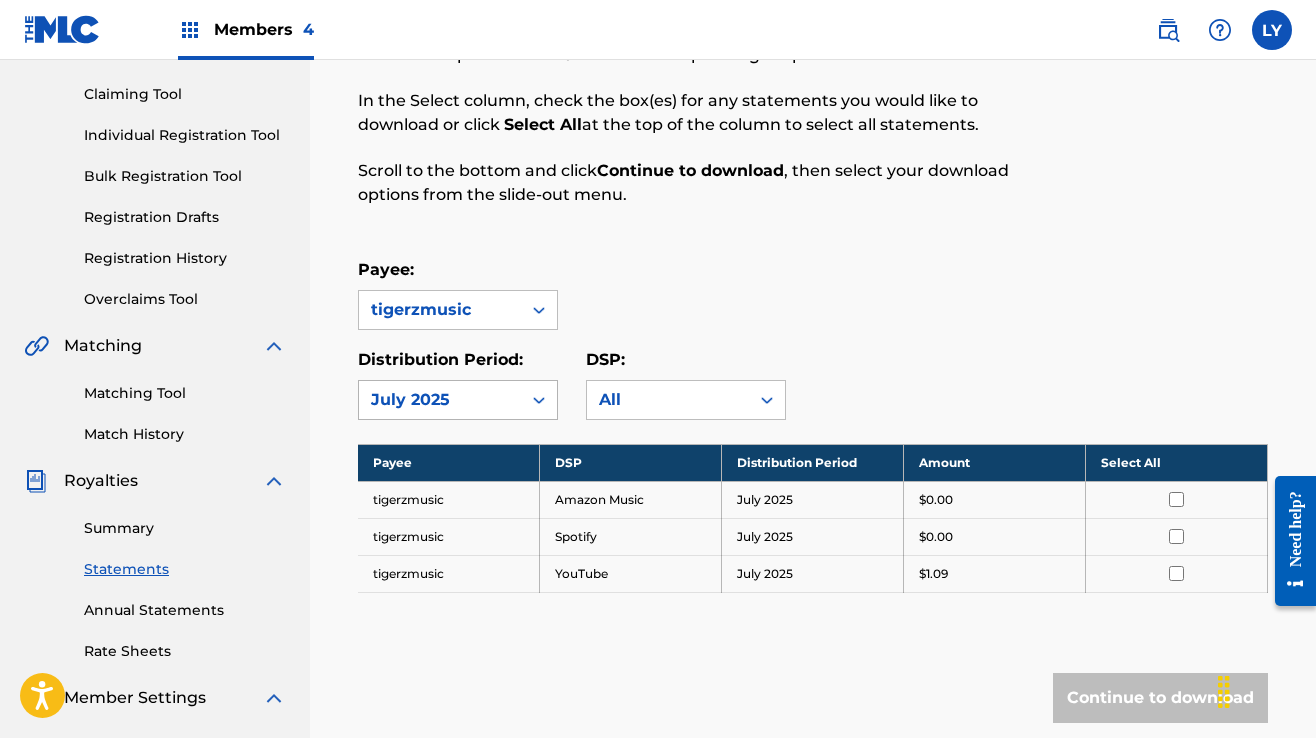 click on "July 2025" at bounding box center [440, 400] 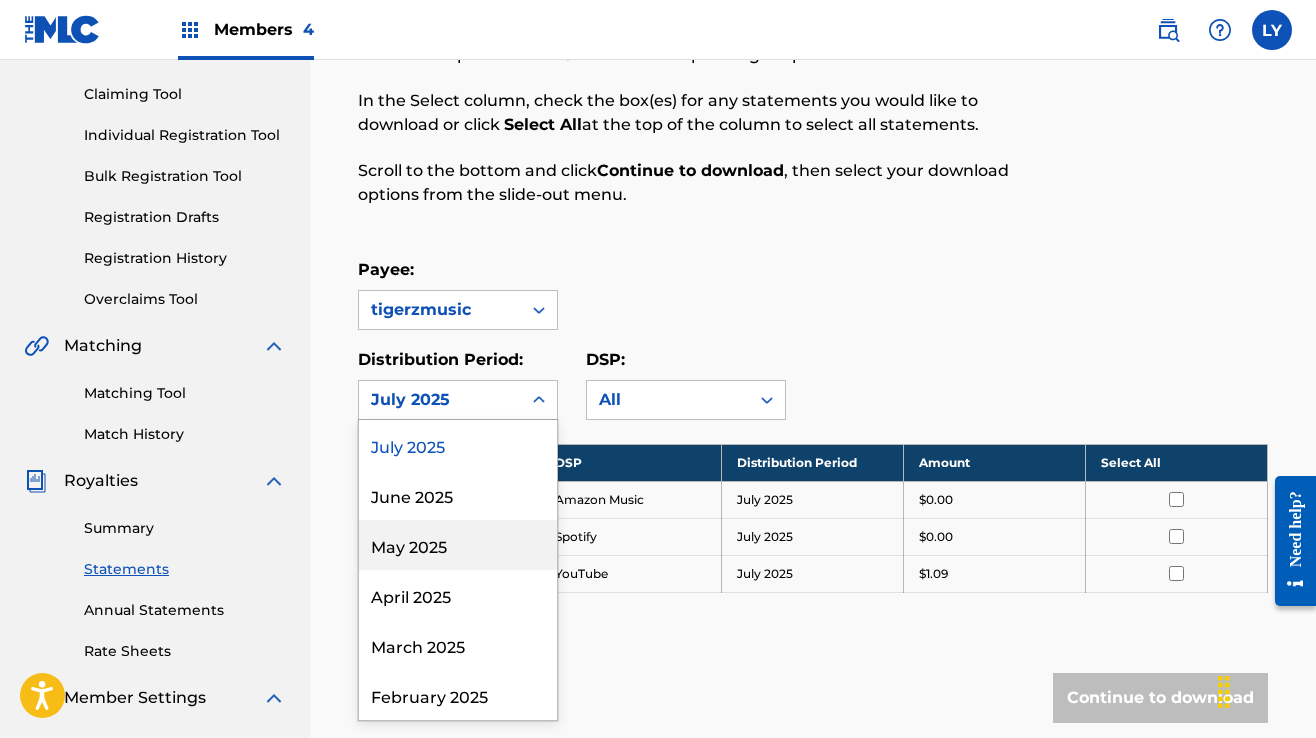 click on "May 2025" at bounding box center [458, 545] 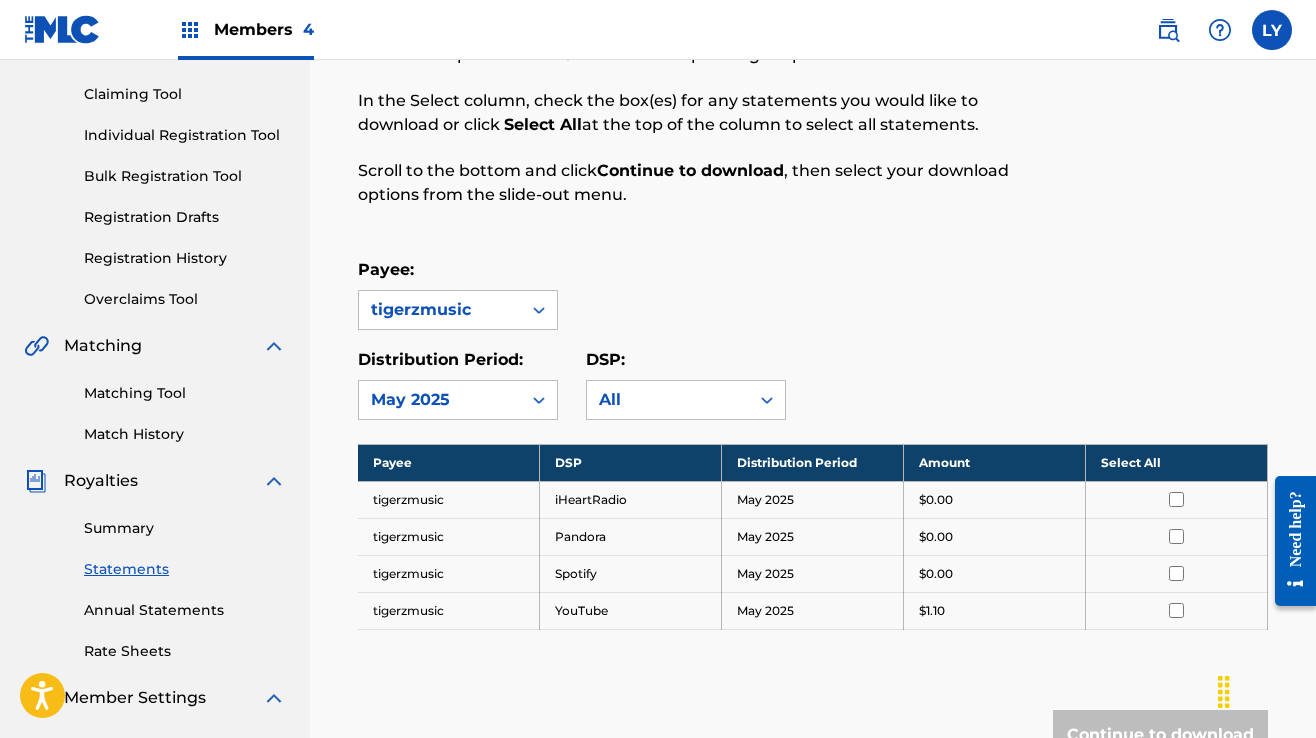 click on "May 2025" at bounding box center (440, 400) 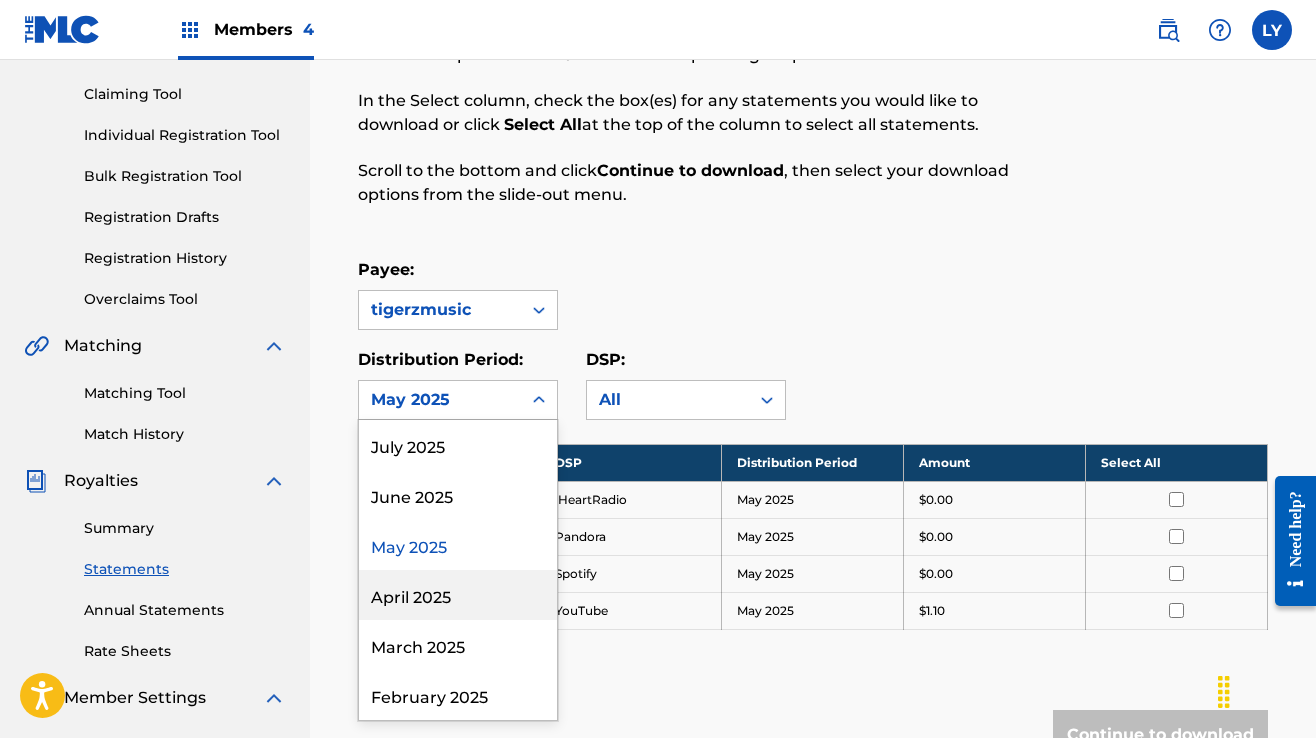 click on "April 2025" at bounding box center [458, 595] 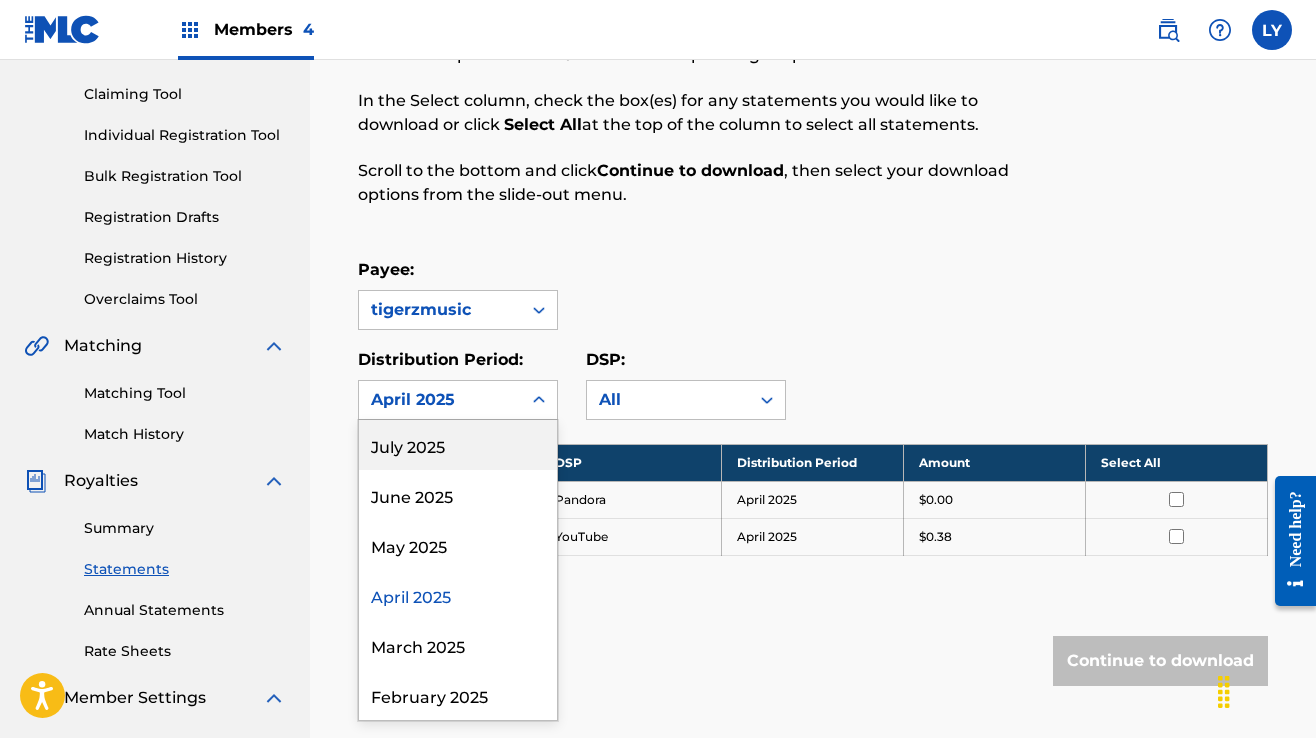 click on "April 2025" at bounding box center [440, 400] 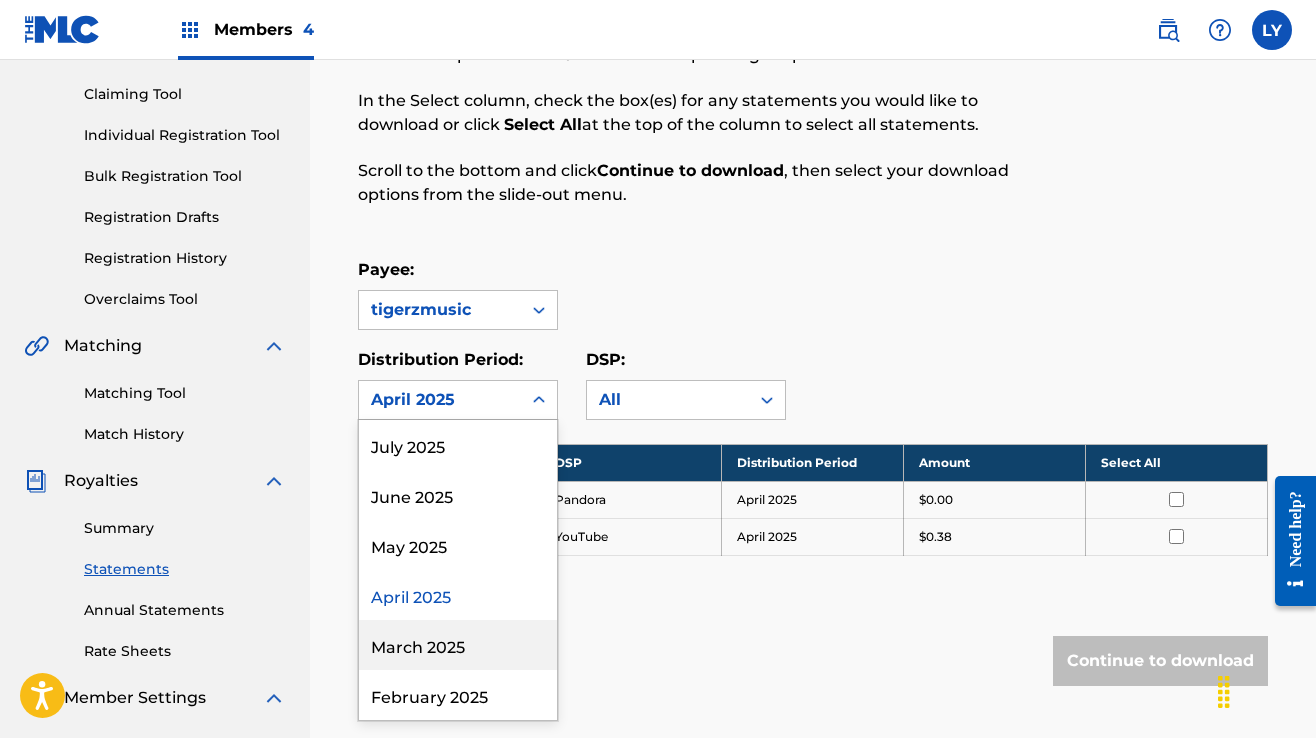 click on "March 2025" at bounding box center [458, 645] 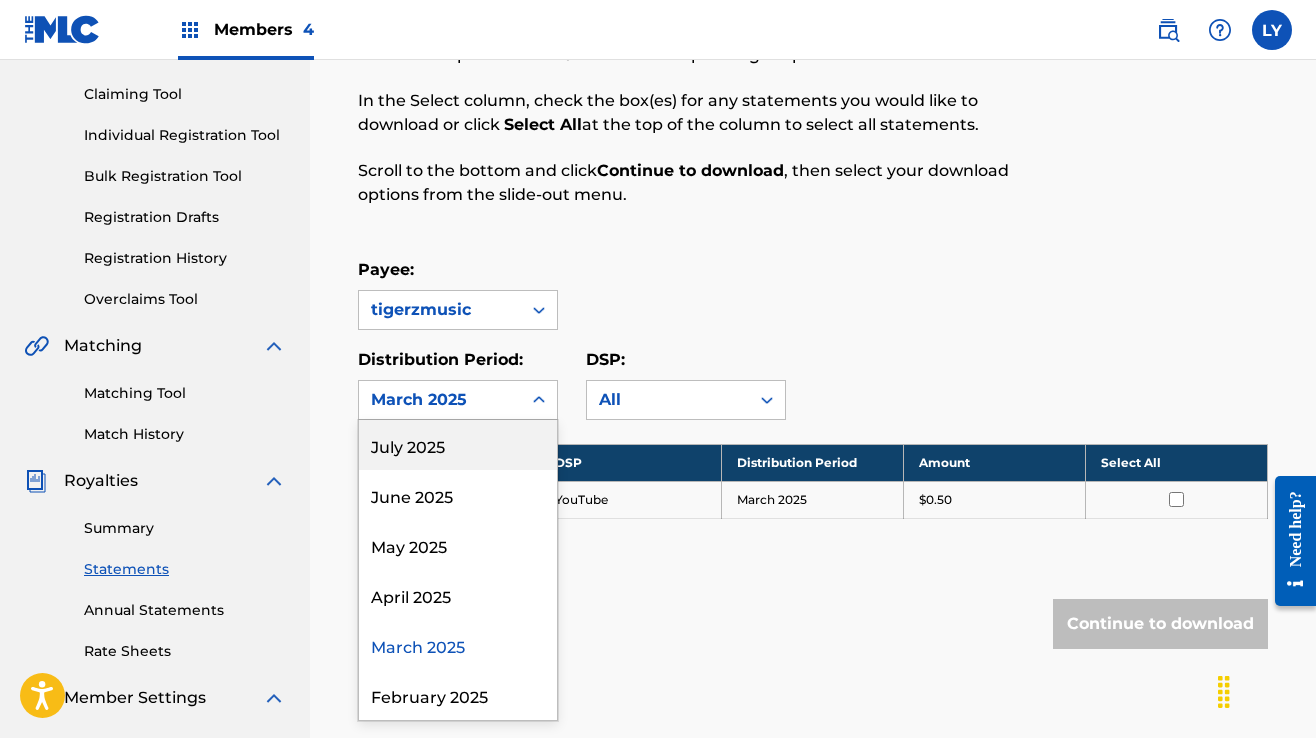 click on "March 2025" at bounding box center [440, 400] 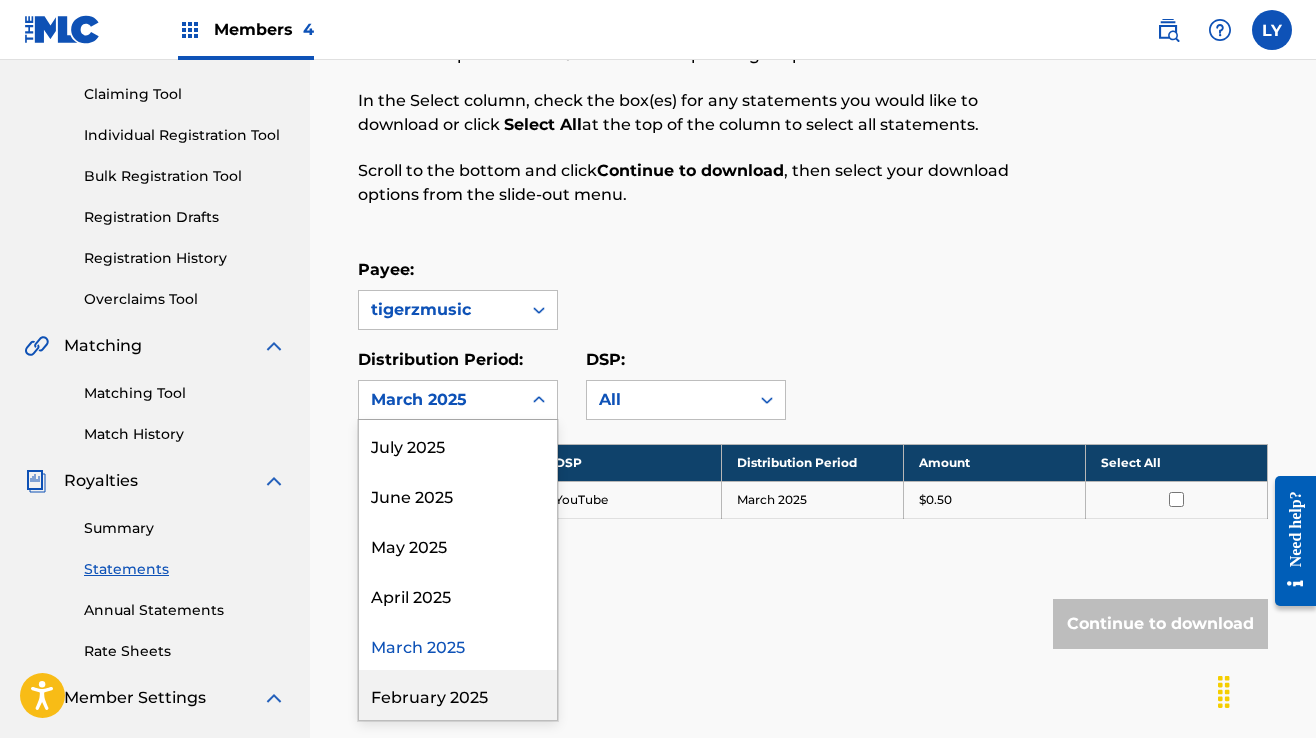 click on "February 2025" at bounding box center (458, 695) 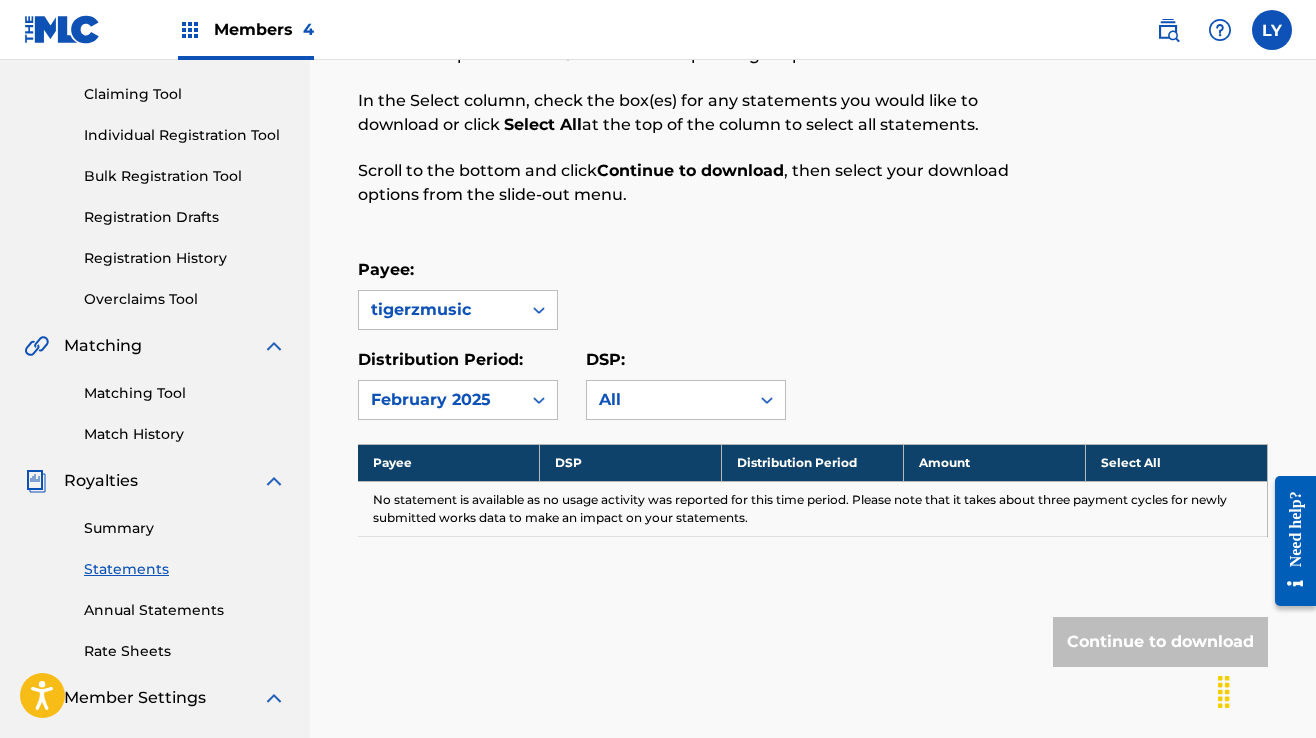 click on "February 2025" at bounding box center [440, 400] 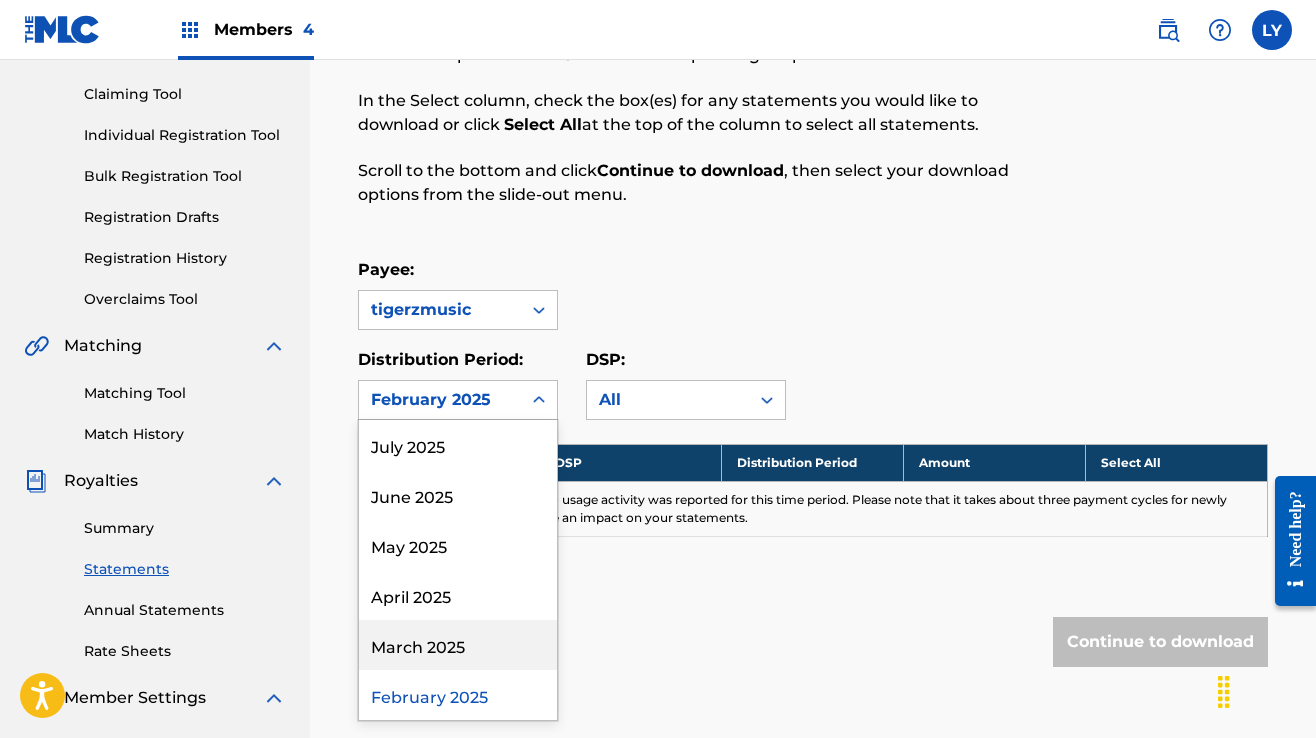 click on "March 2025" at bounding box center (458, 645) 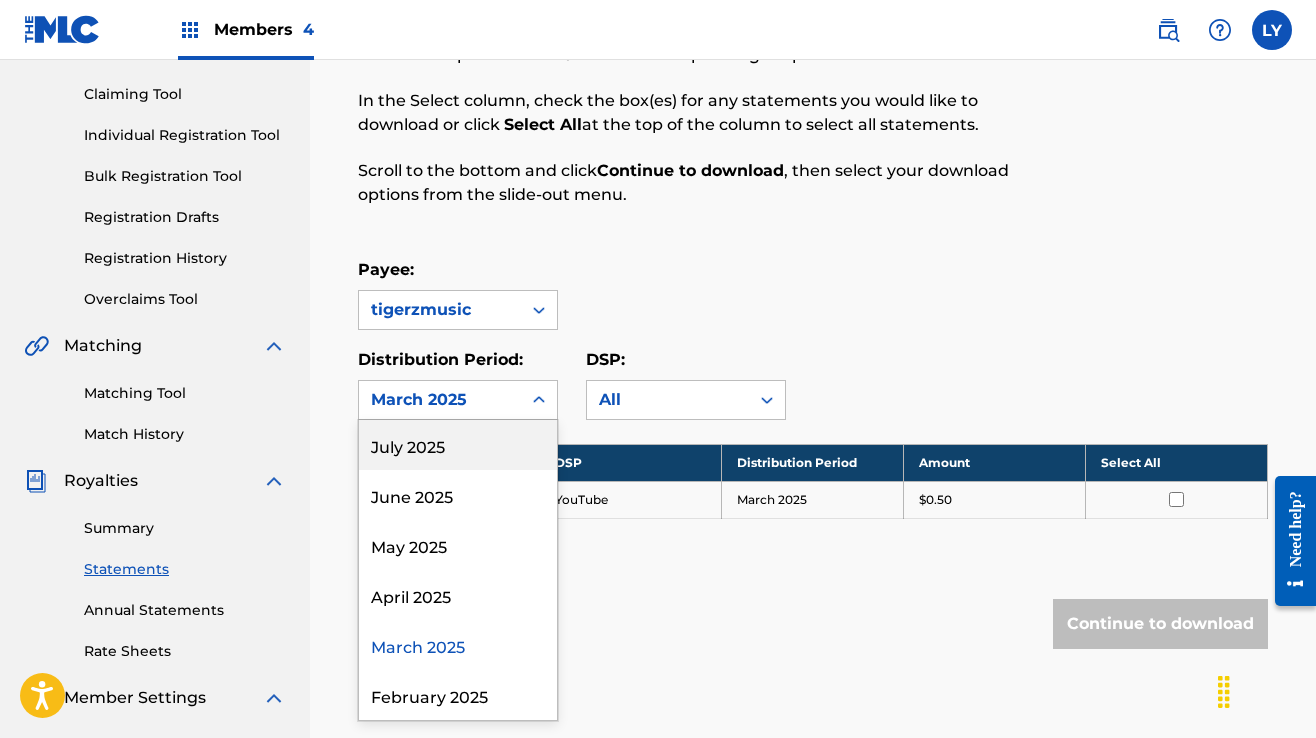 click on "March 2025" at bounding box center [440, 400] 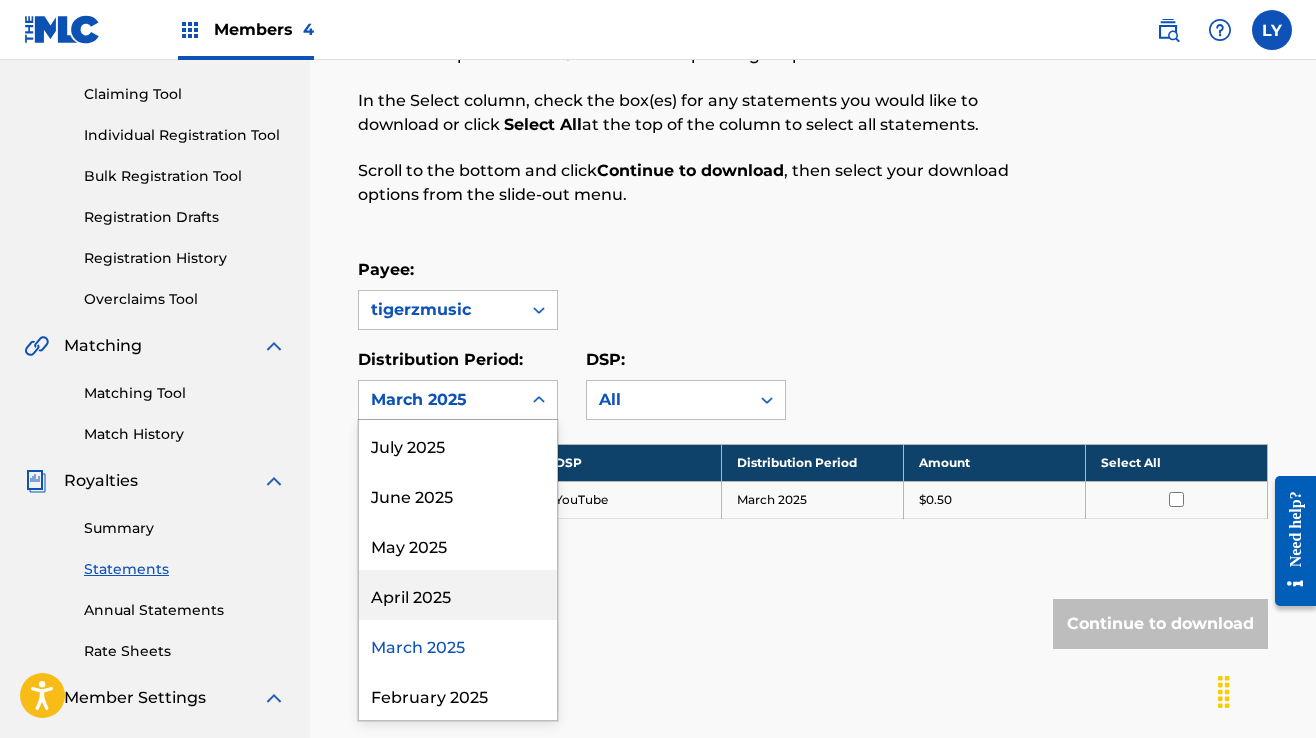 click on "April 2025" at bounding box center [458, 595] 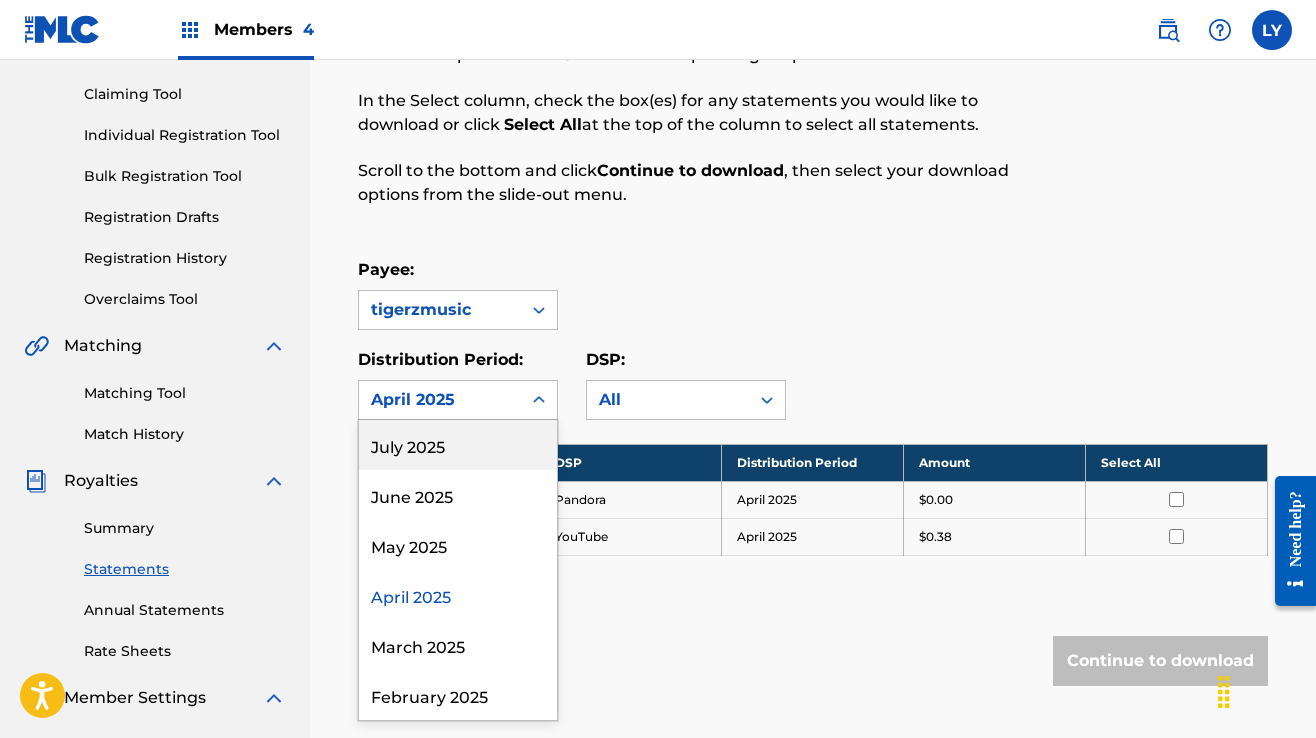 click on "April 2025" at bounding box center (440, 400) 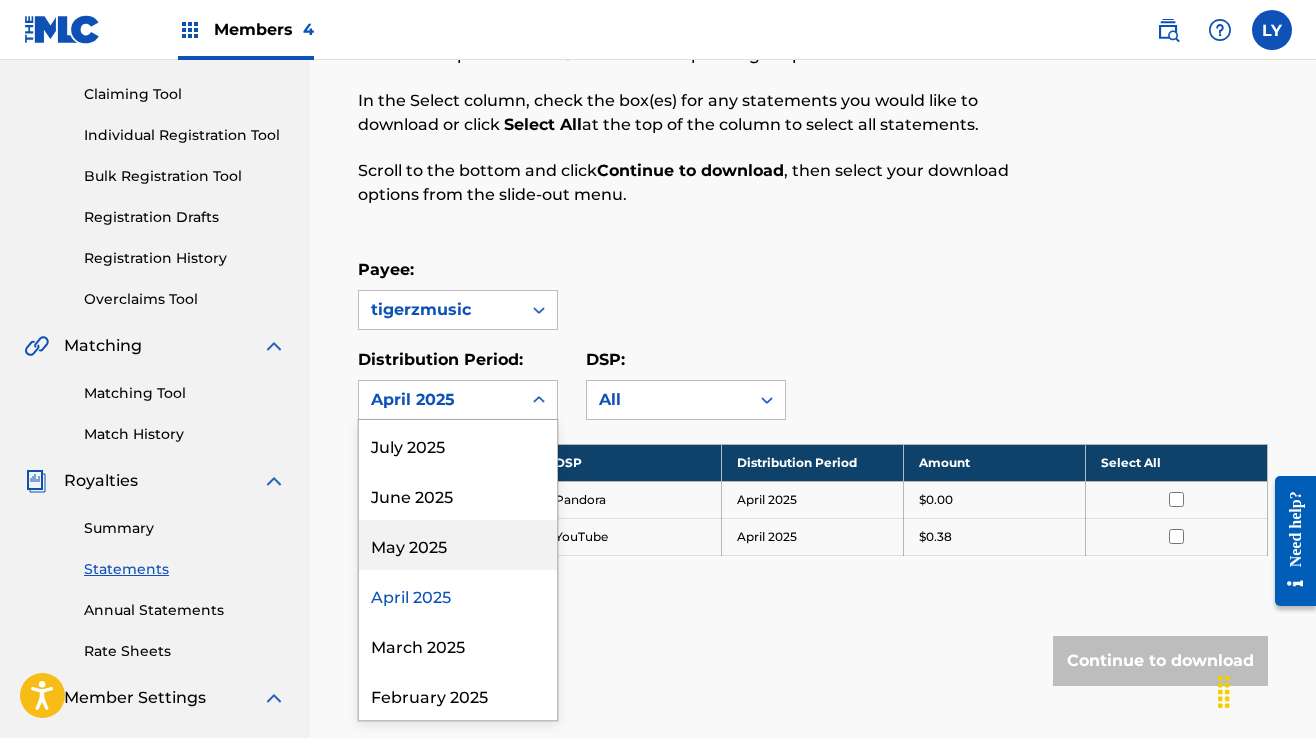 click on "May 2025" at bounding box center [458, 545] 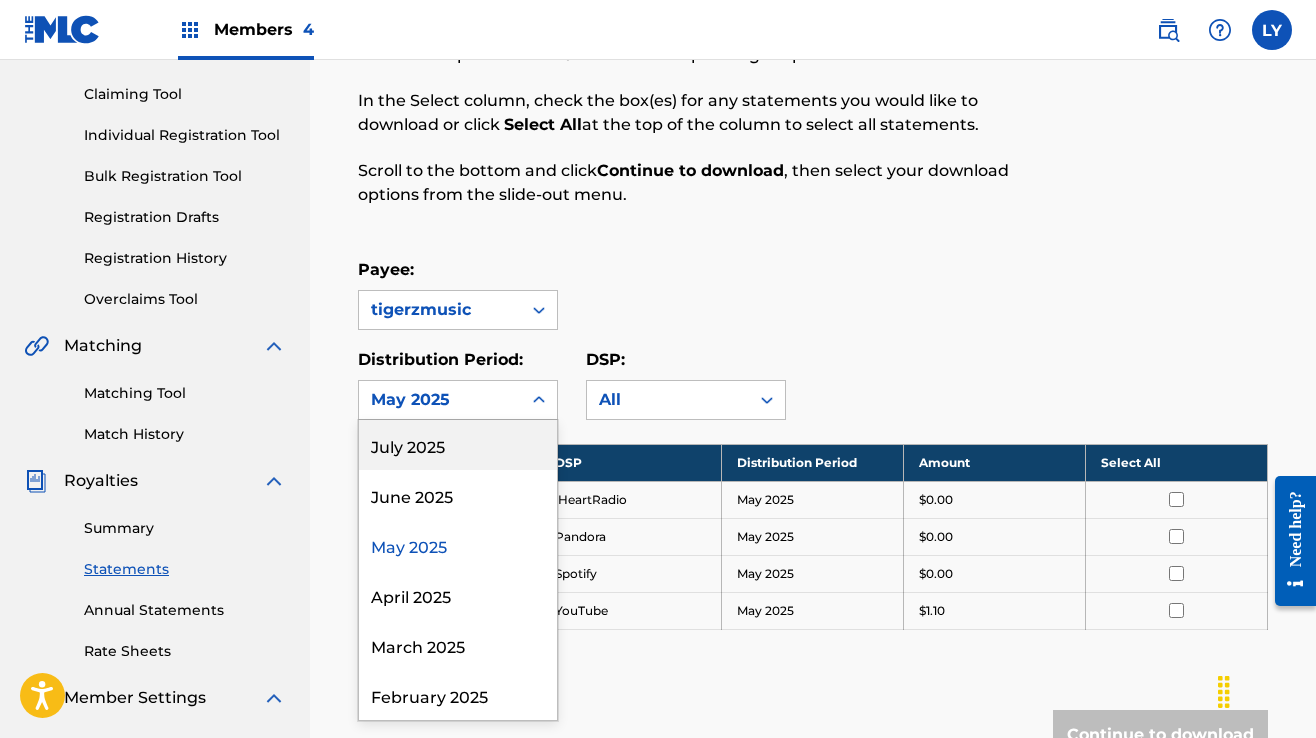 click on "May 2025" at bounding box center (440, 400) 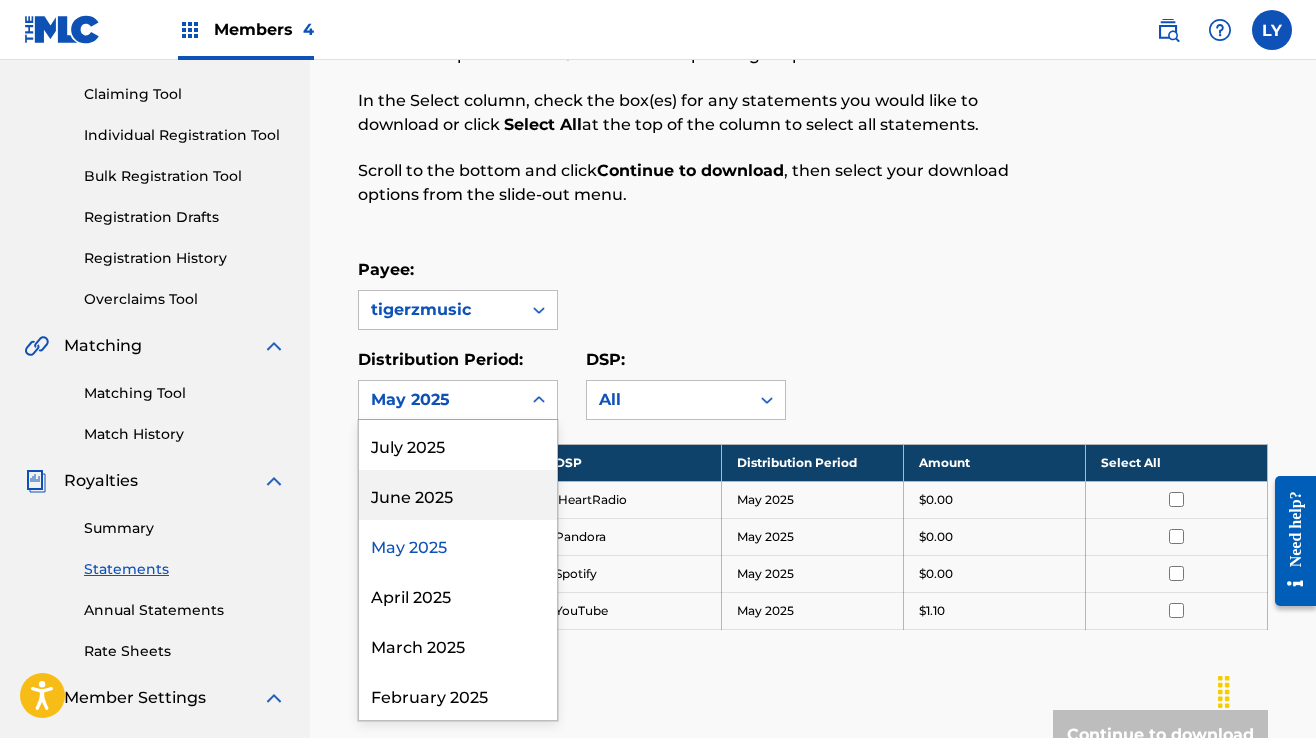 click on "June 2025" at bounding box center [458, 495] 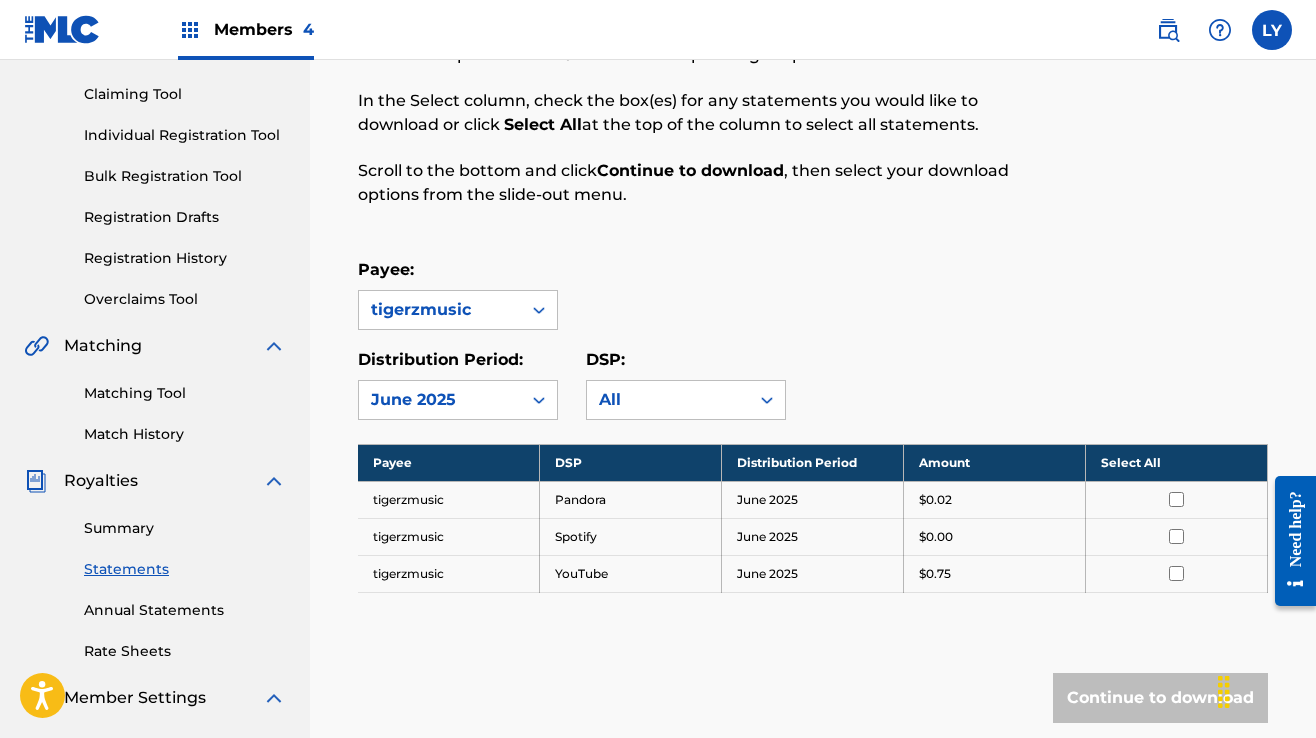 click on "June 2025" at bounding box center [440, 400] 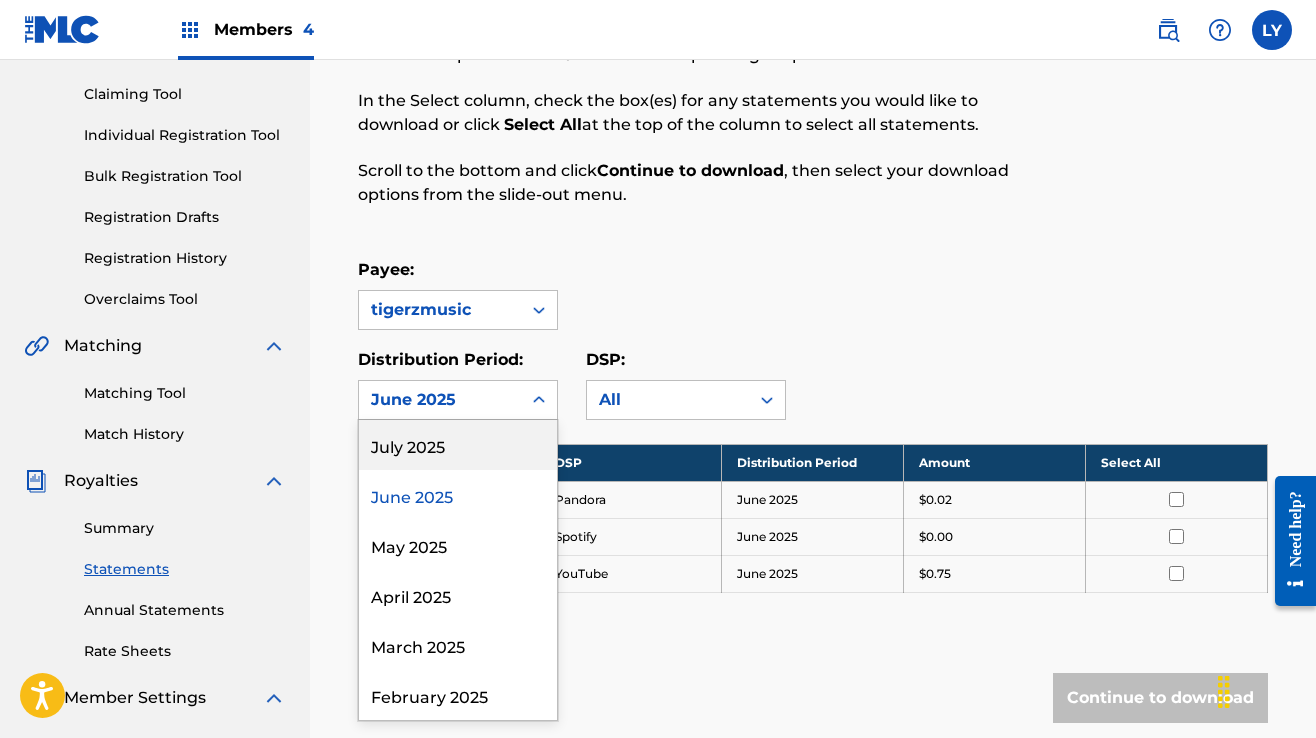 click on "July 2025" at bounding box center (458, 445) 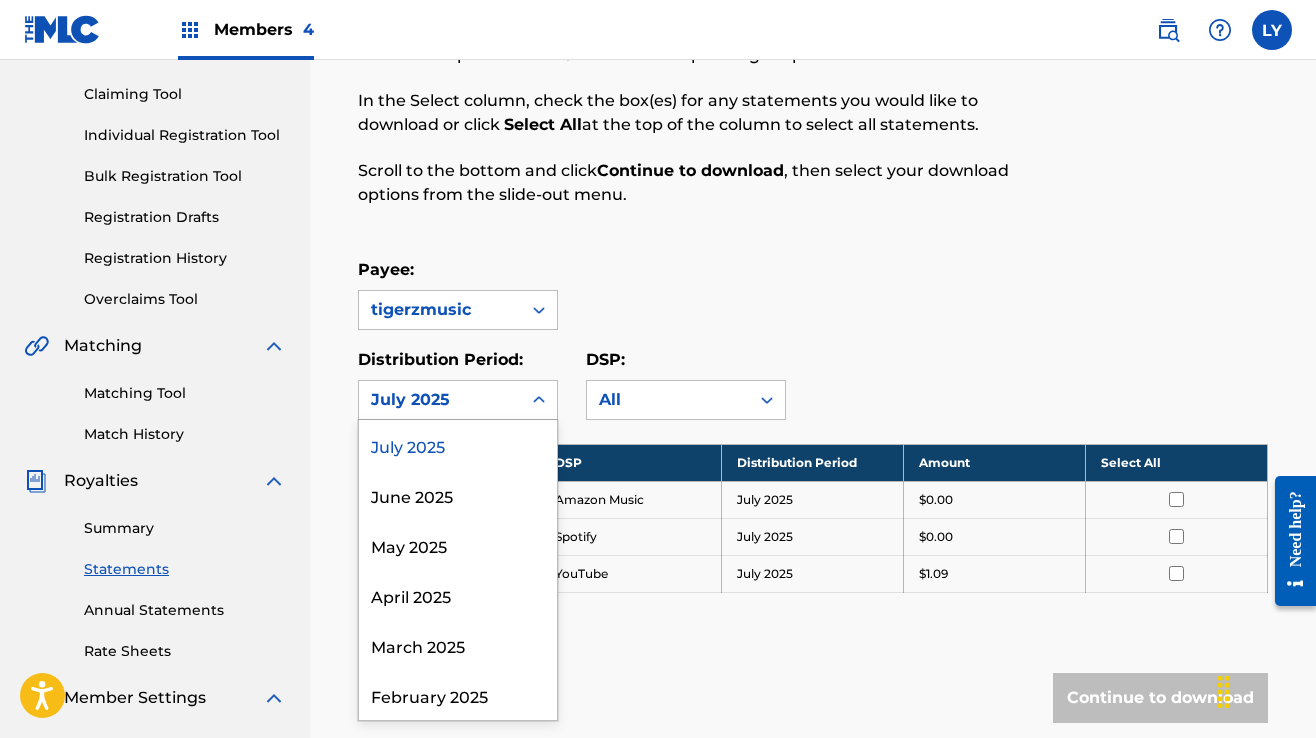 click on "July 2025" at bounding box center (440, 400) 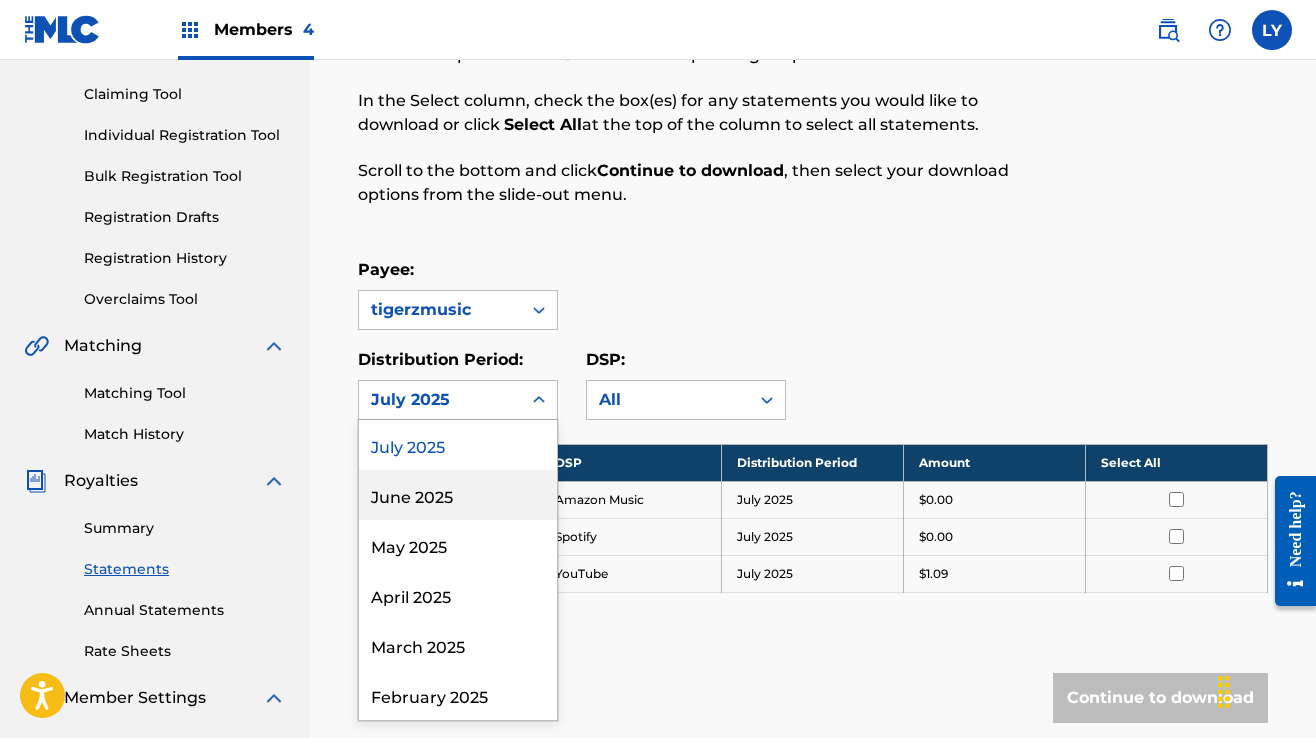 click on "June 2025" at bounding box center [458, 495] 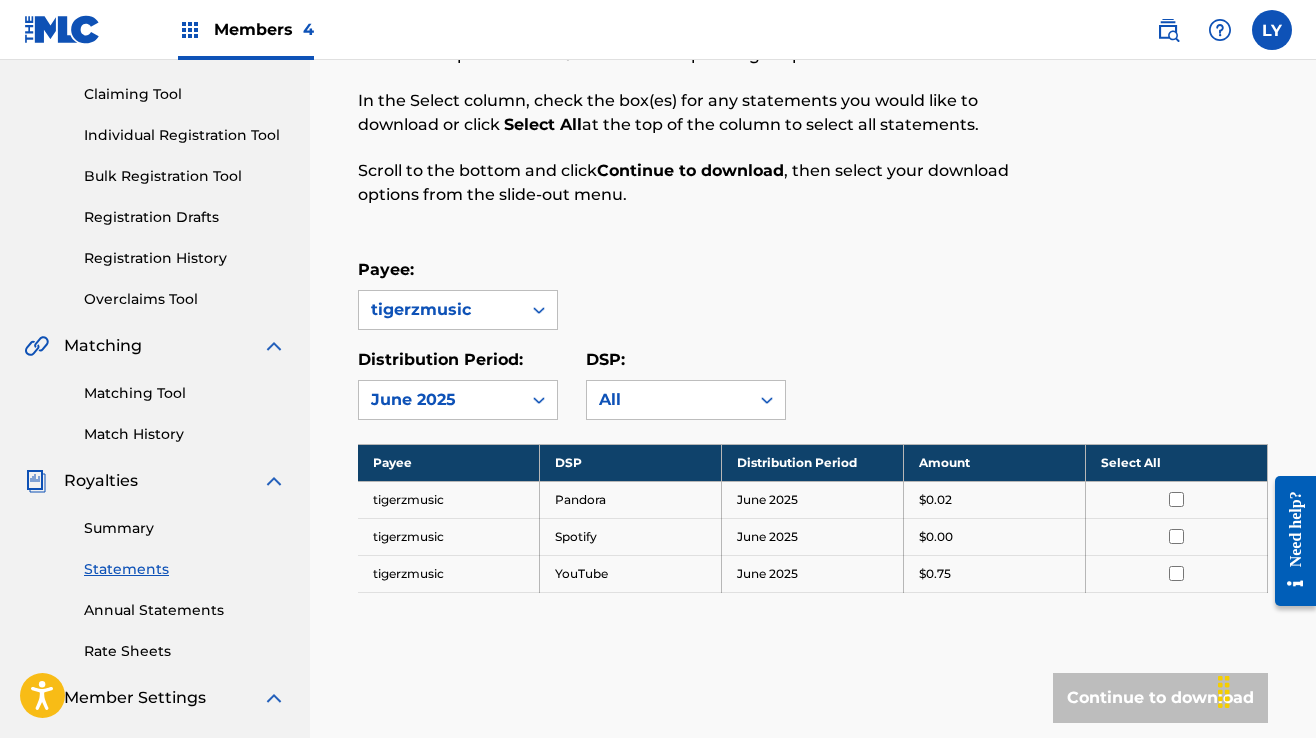 click on "June 2025" at bounding box center [440, 400] 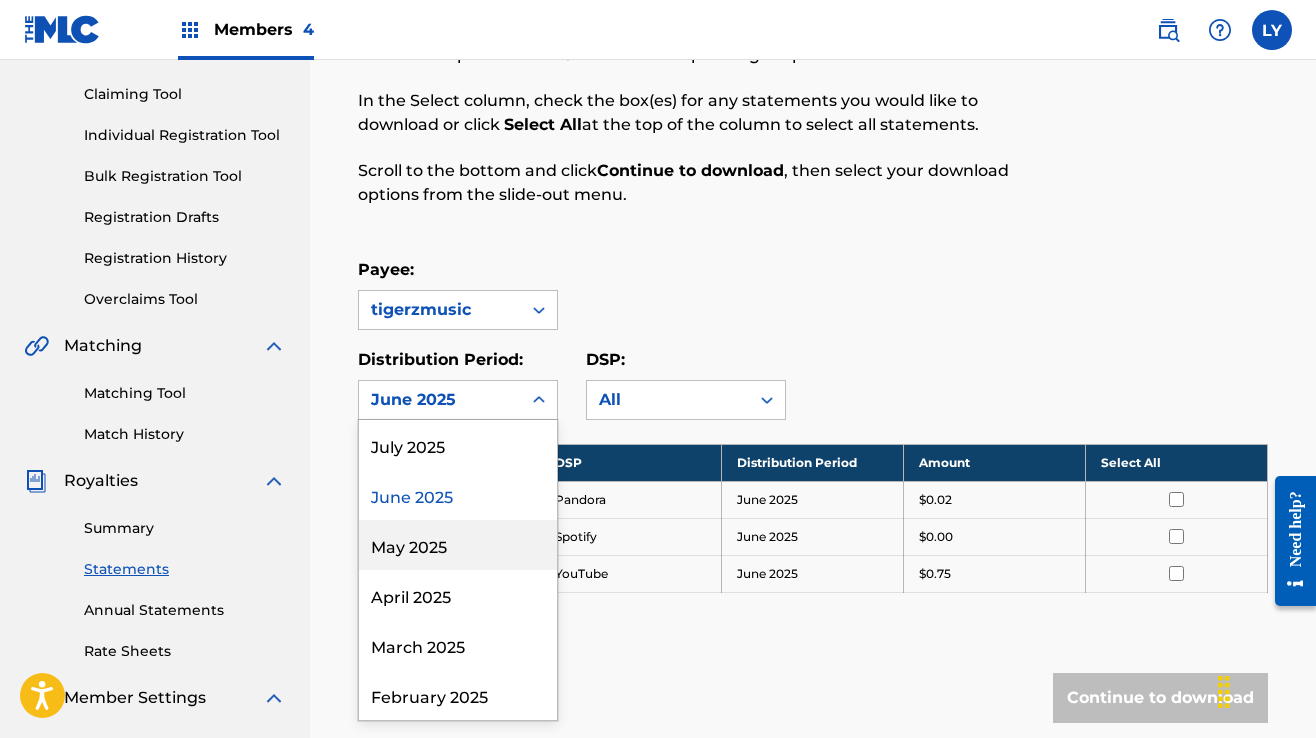 click on "May 2025" at bounding box center (458, 545) 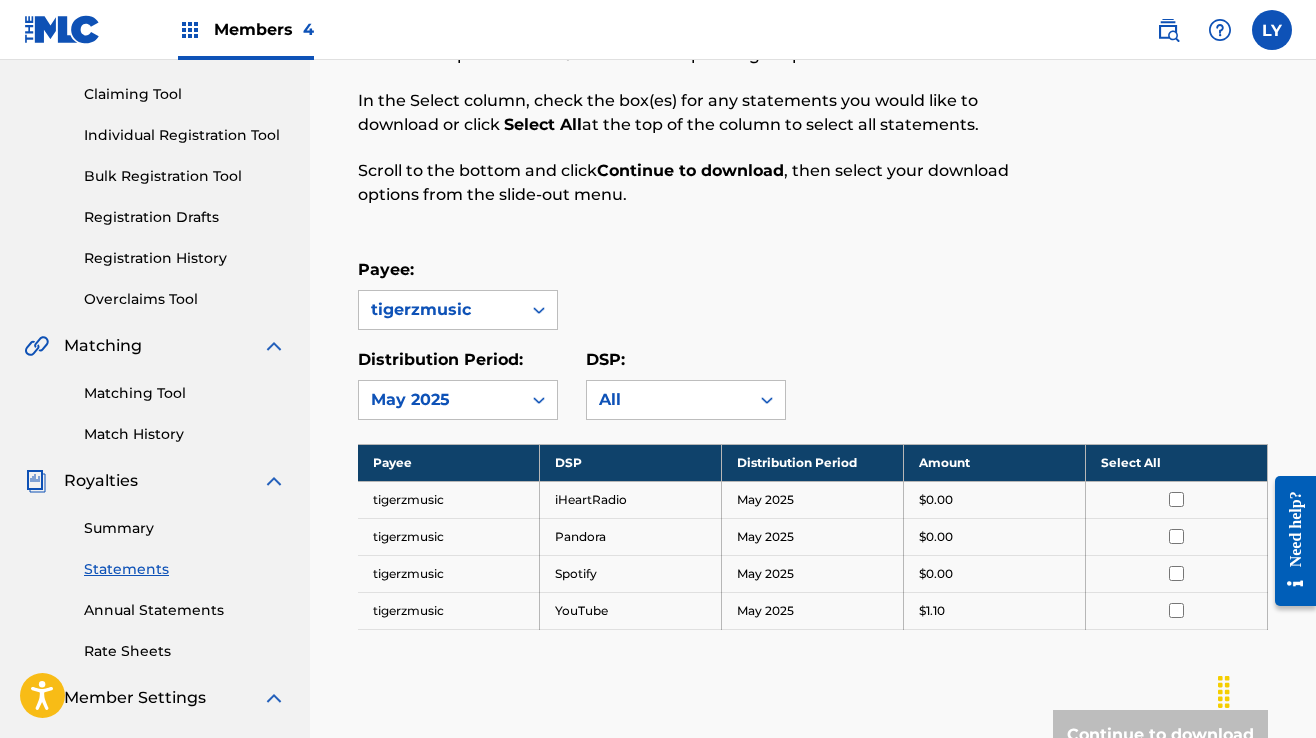 click on "May 2025" at bounding box center (440, 400) 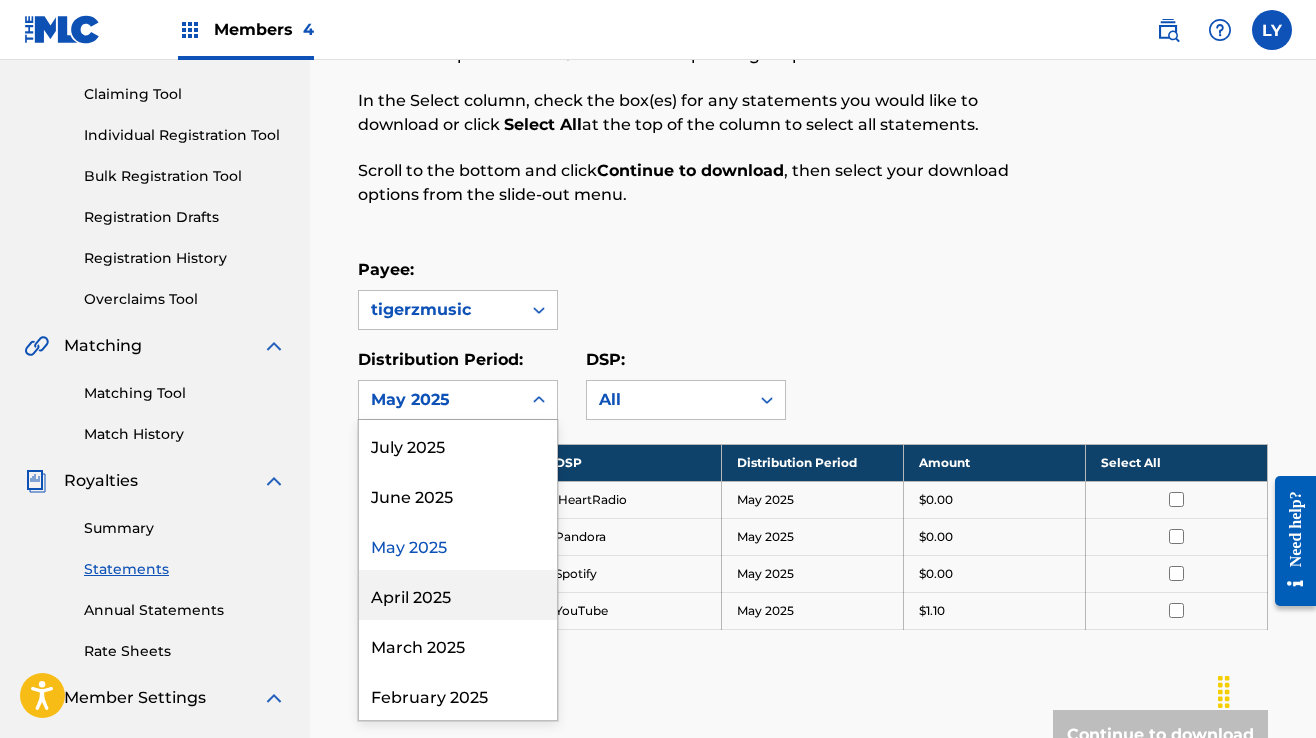 click on "April 2025" at bounding box center (458, 595) 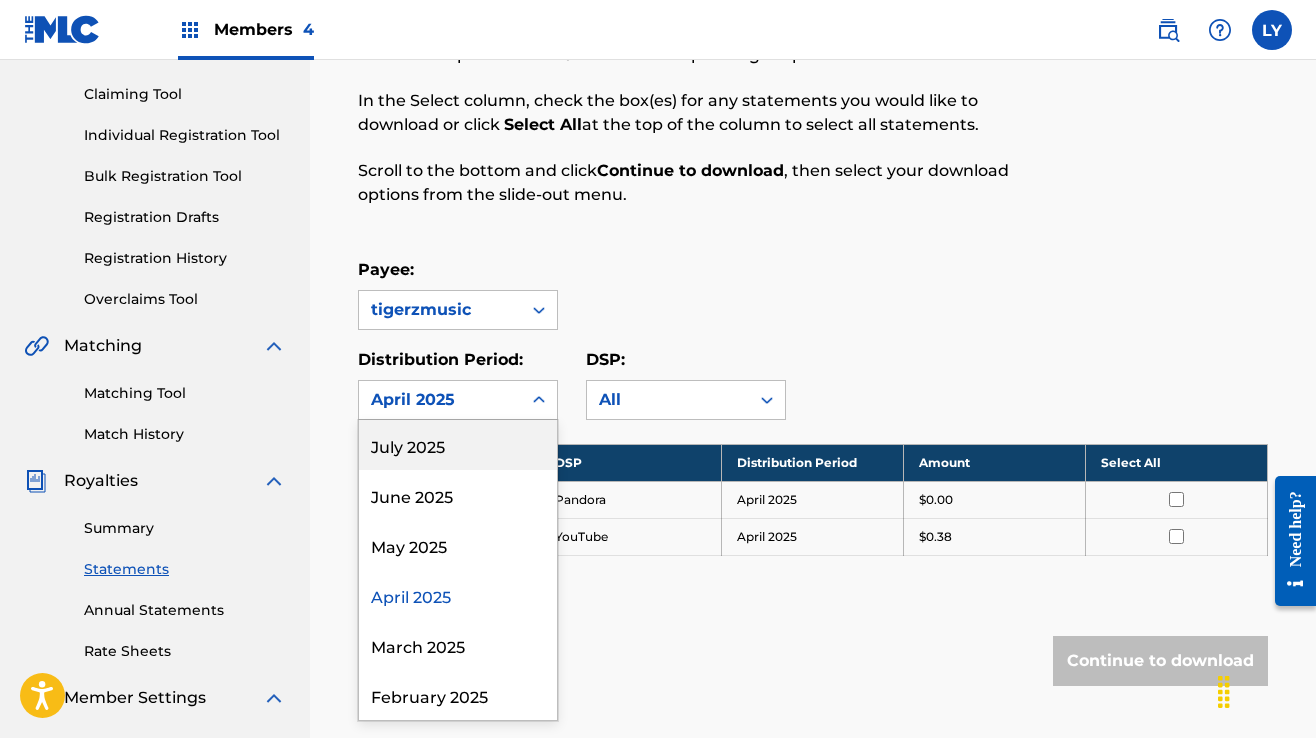 click on "April 2025" at bounding box center (440, 400) 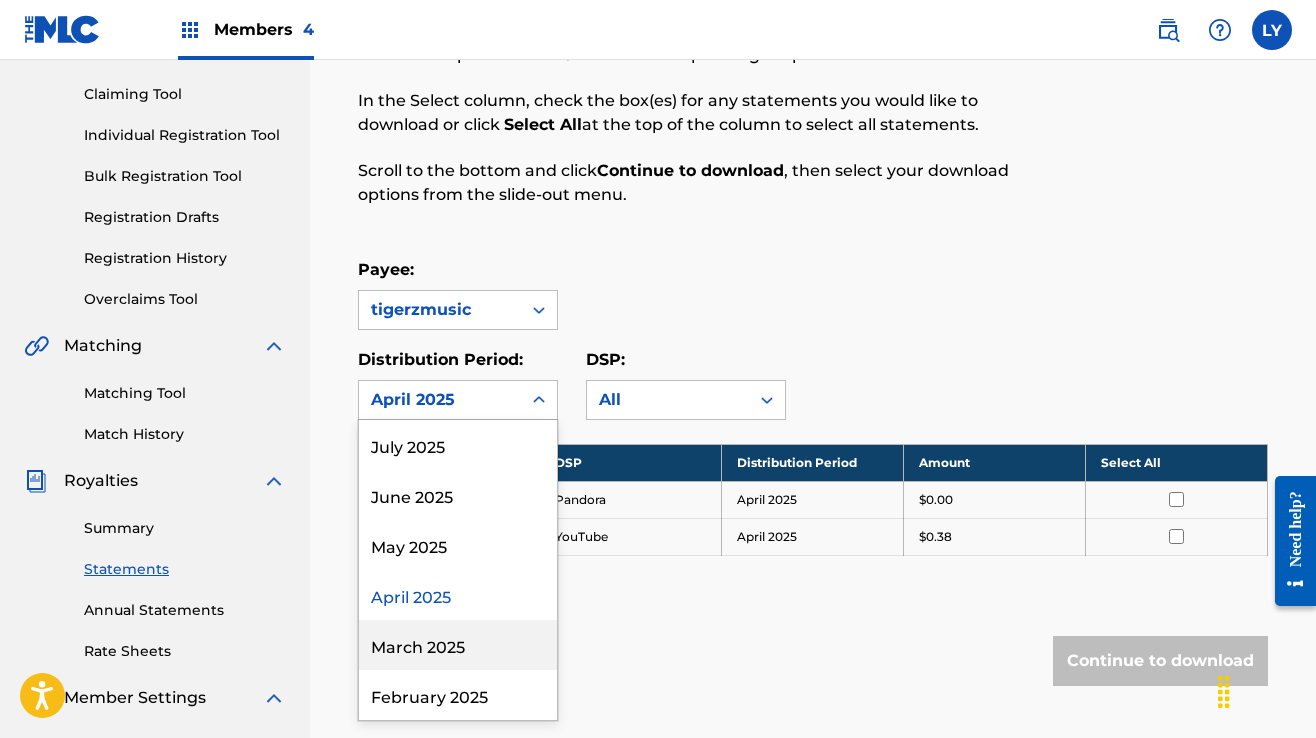 click on "March 2025" at bounding box center [458, 645] 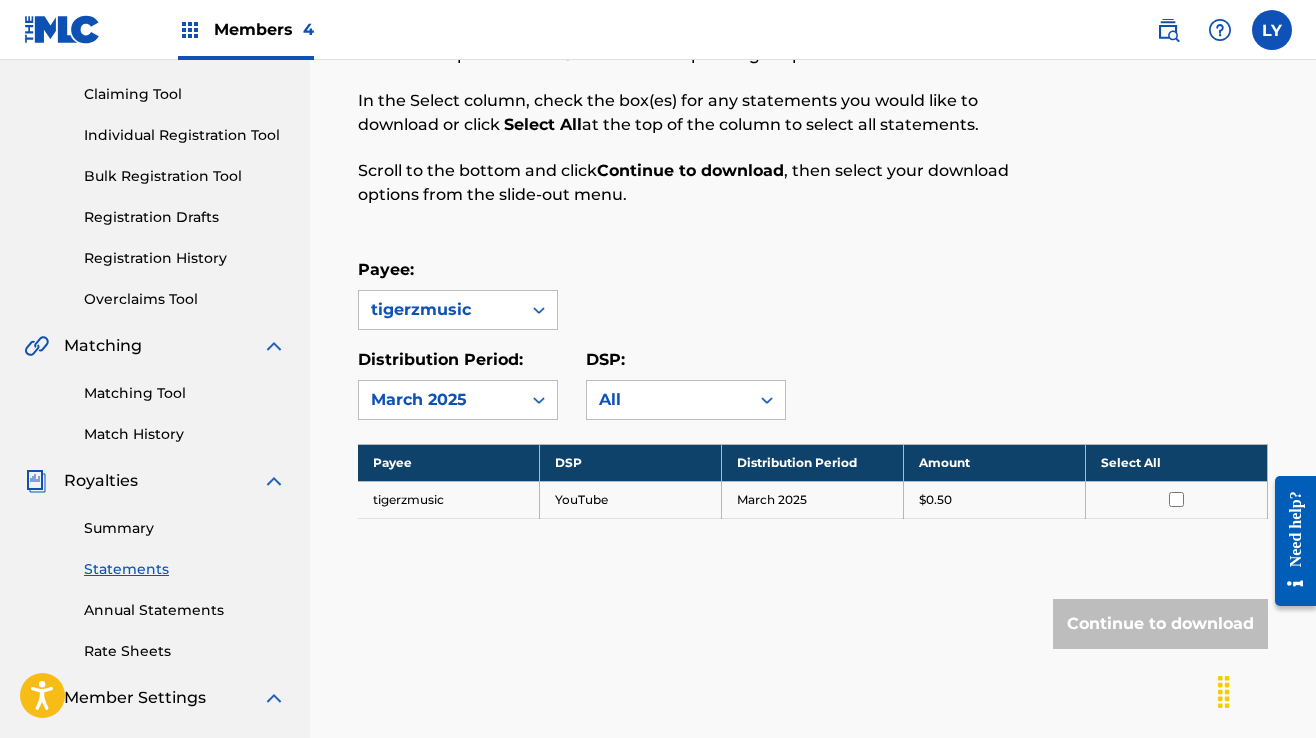 click on "March 2025" at bounding box center [440, 400] 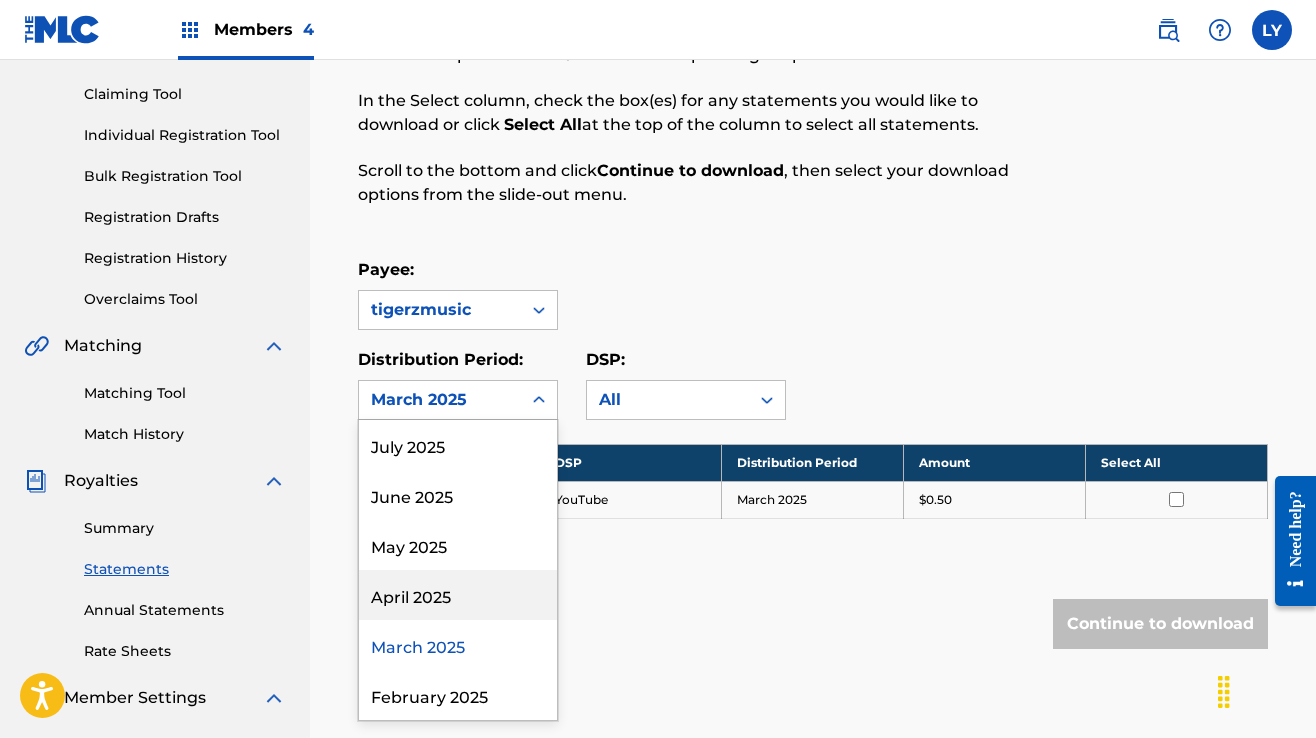 click on "April 2025" at bounding box center [458, 595] 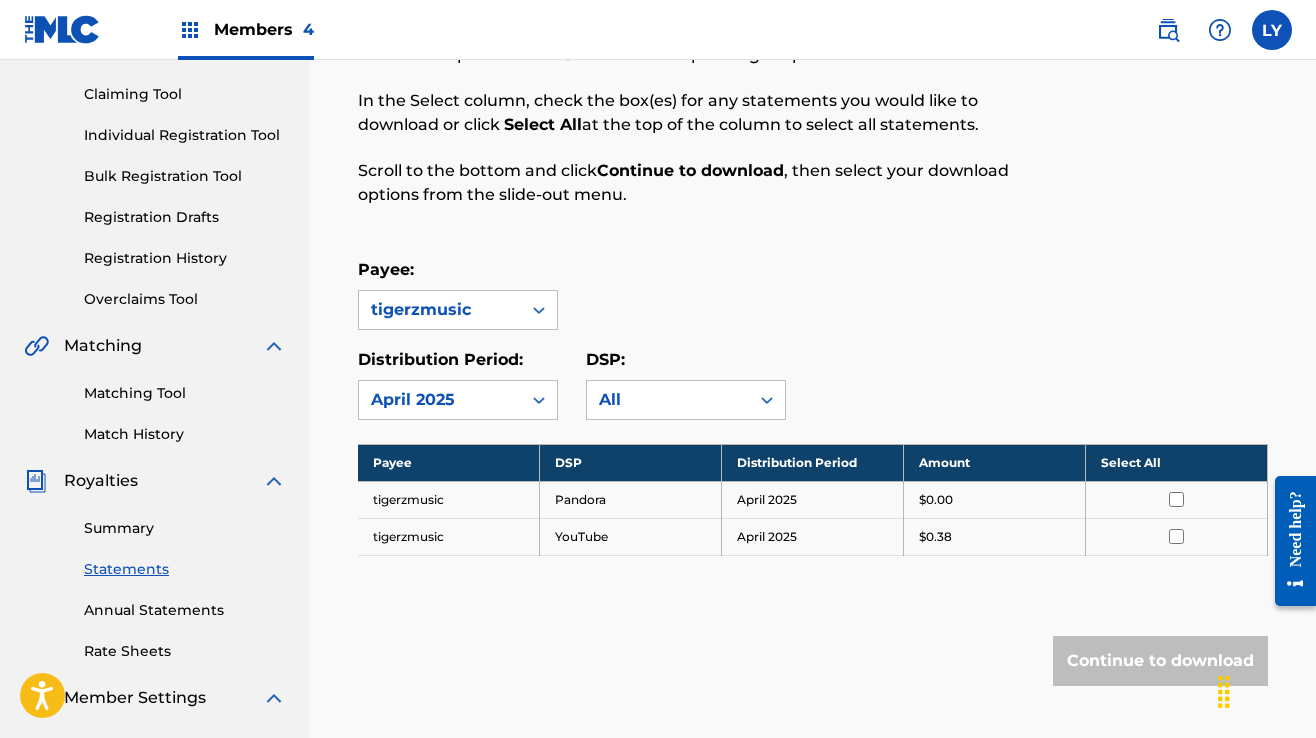 click on "April 2025" at bounding box center (440, 400) 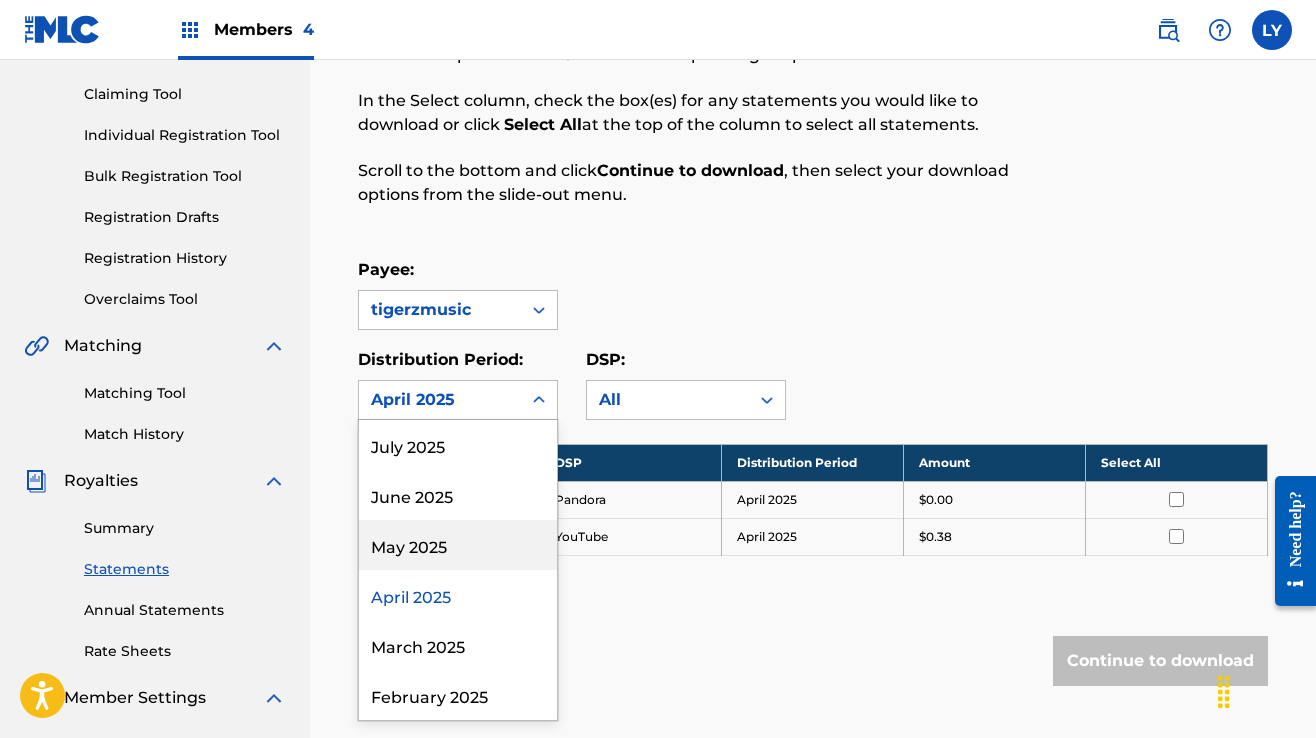 click on "May 2025" at bounding box center [458, 545] 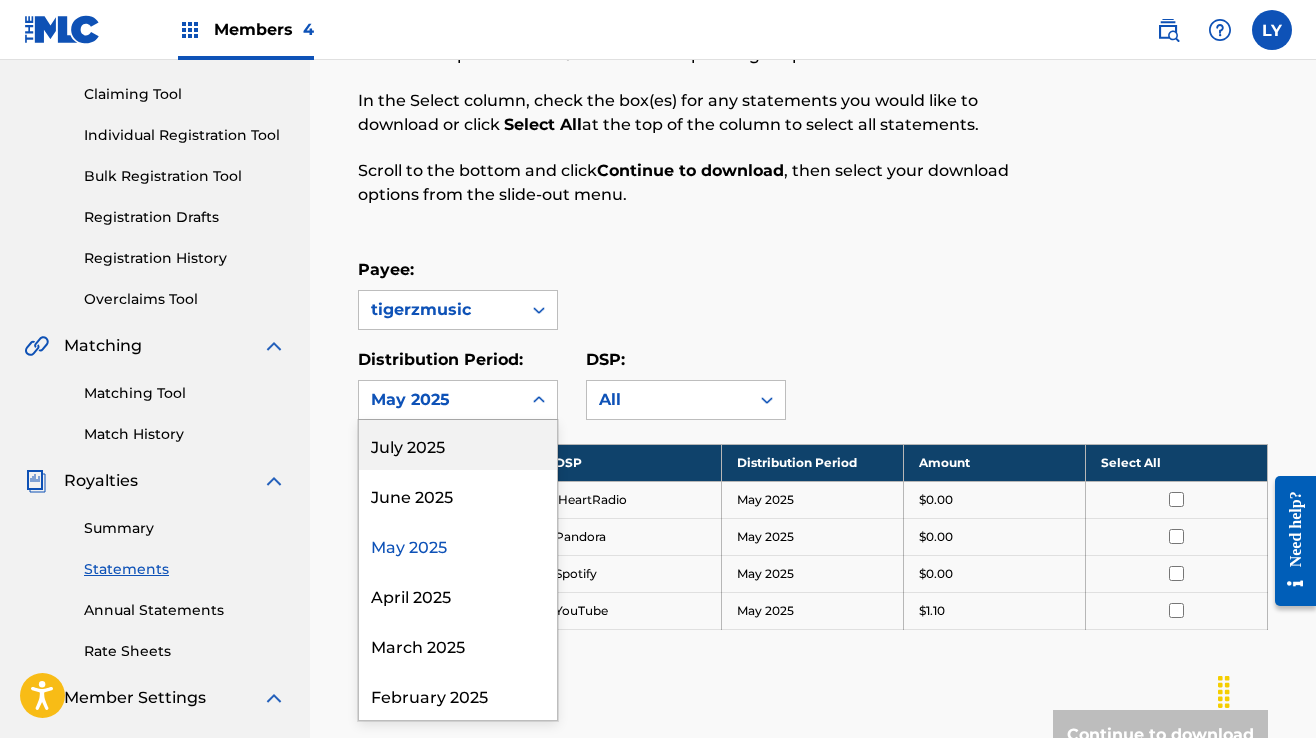 click on "May 2025" at bounding box center (440, 400) 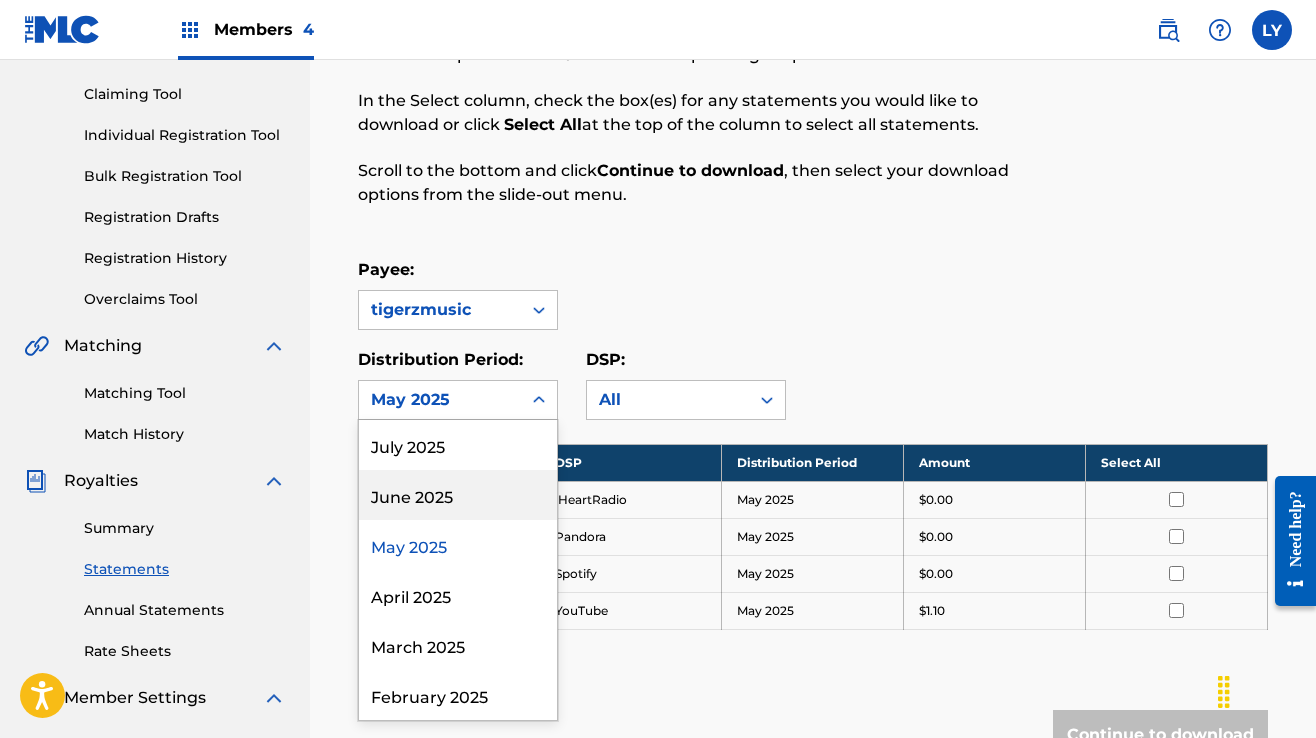 click on "June 2025" at bounding box center (458, 495) 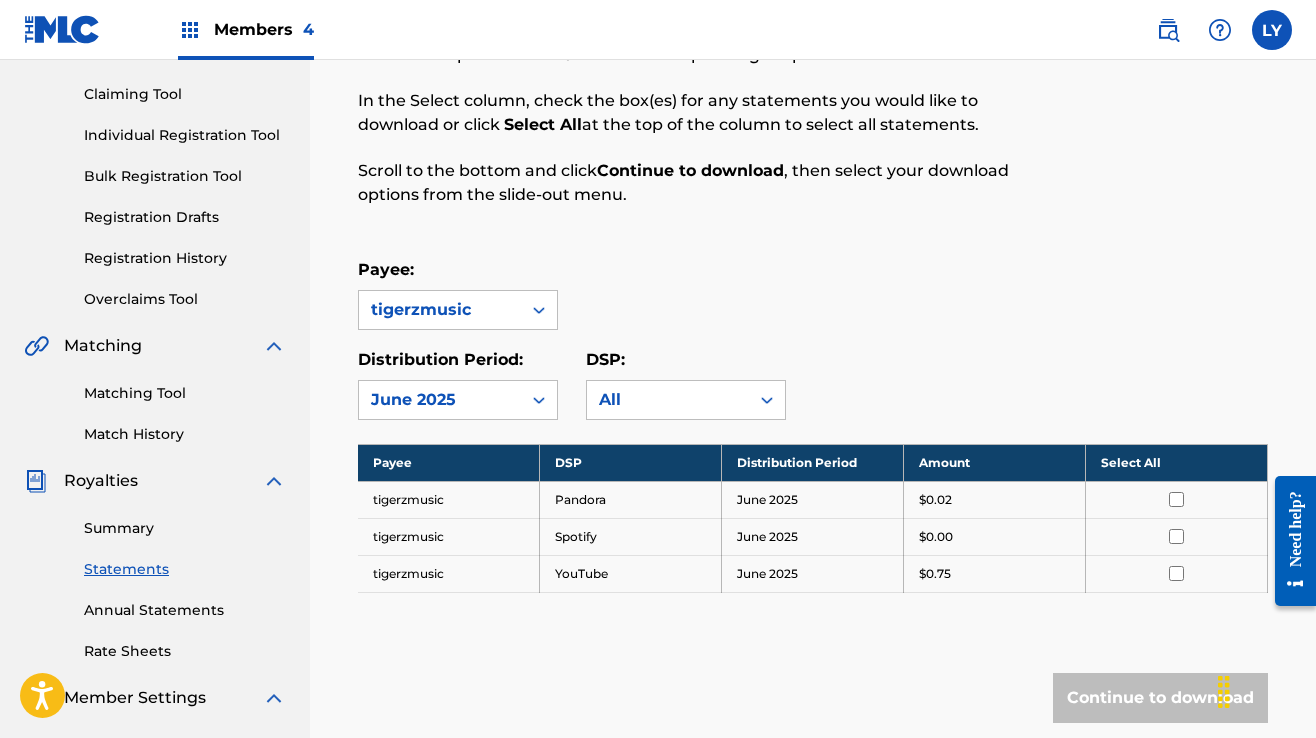 click on "June 2025" at bounding box center [440, 400] 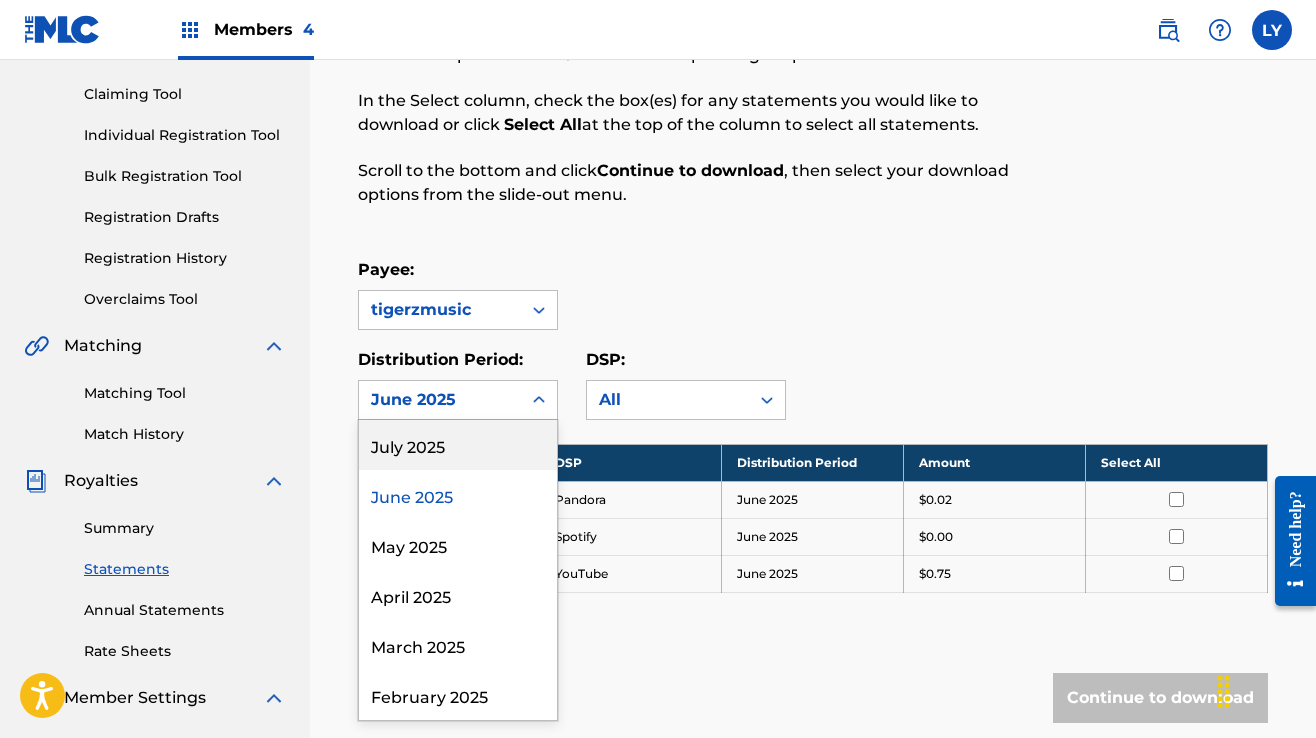 drag, startPoint x: 459, startPoint y: 448, endPoint x: 459, endPoint y: 437, distance: 11 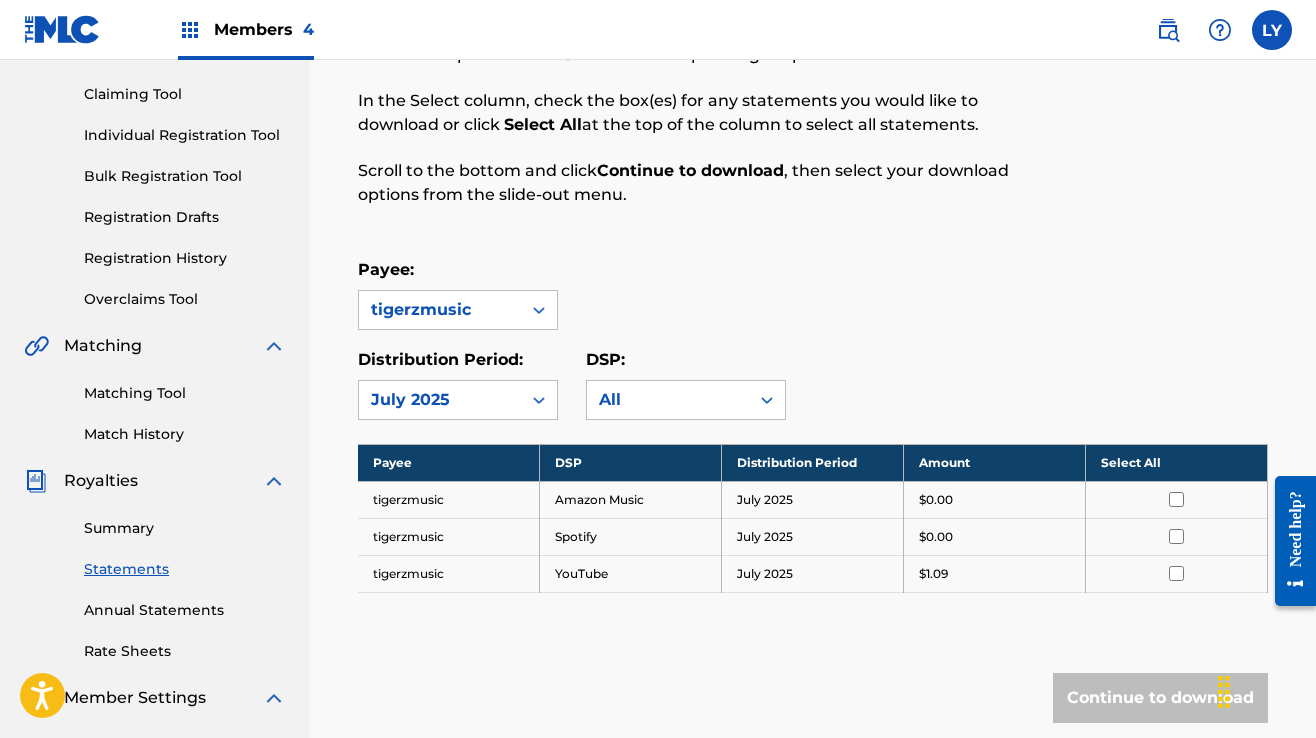 click on "Members    4" at bounding box center (264, 29) 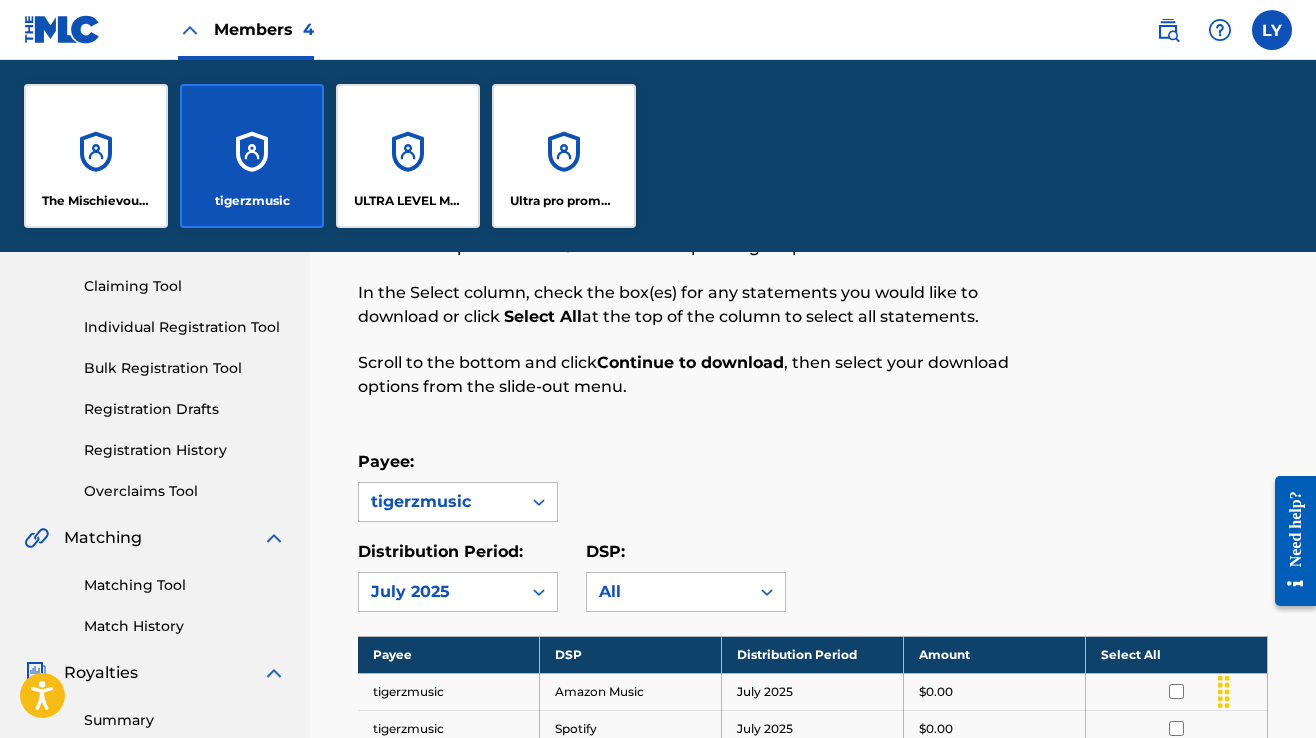 scroll, scrollTop: 392, scrollLeft: 0, axis: vertical 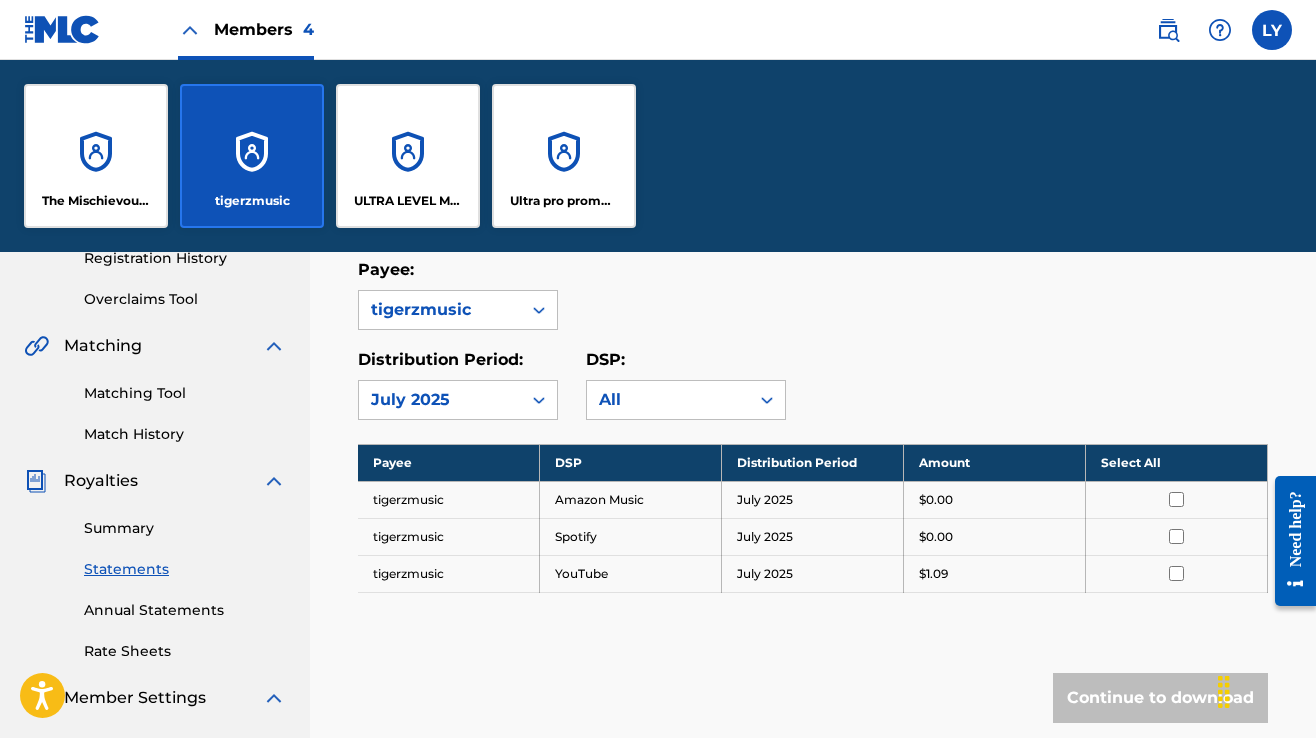 click on "ULTRA LEVEL MUZIK" at bounding box center (408, 156) 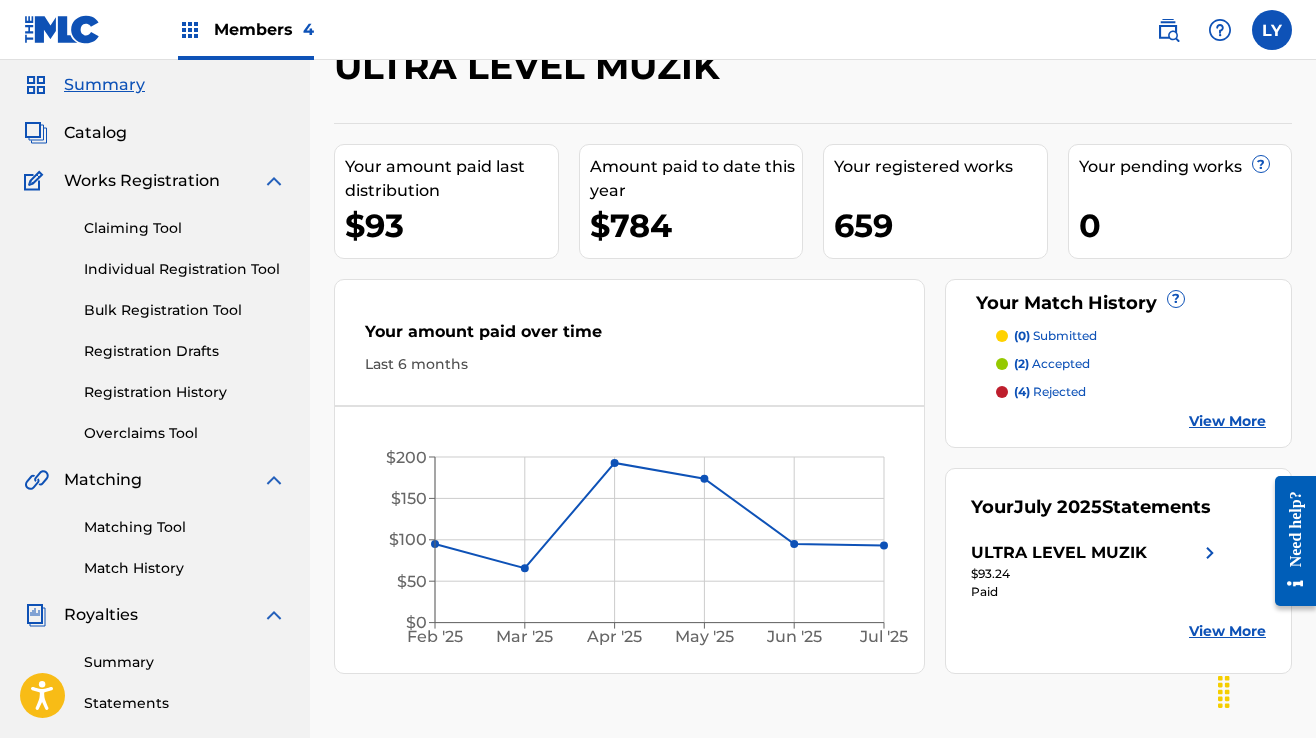scroll, scrollTop: 0, scrollLeft: 0, axis: both 